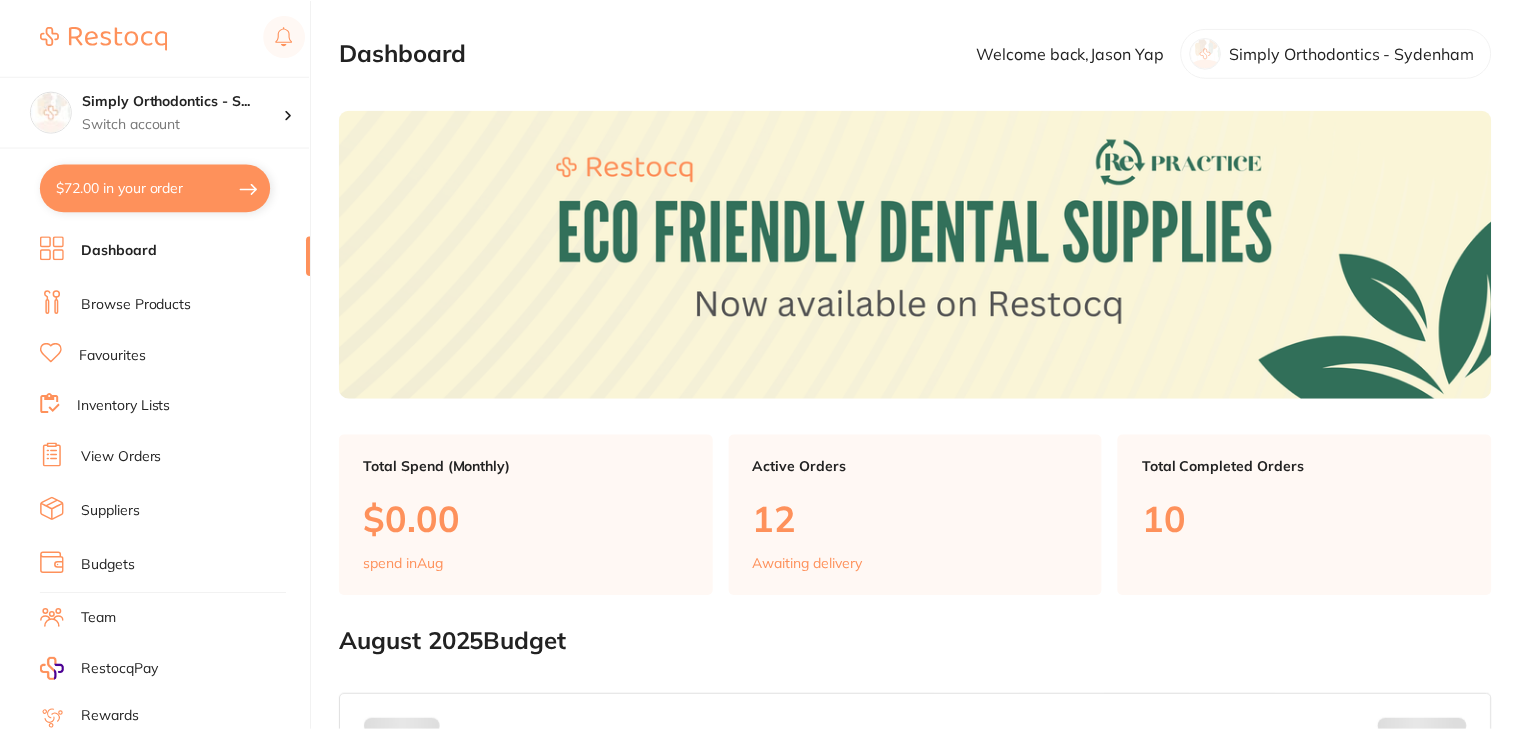 scroll, scrollTop: 0, scrollLeft: 0, axis: both 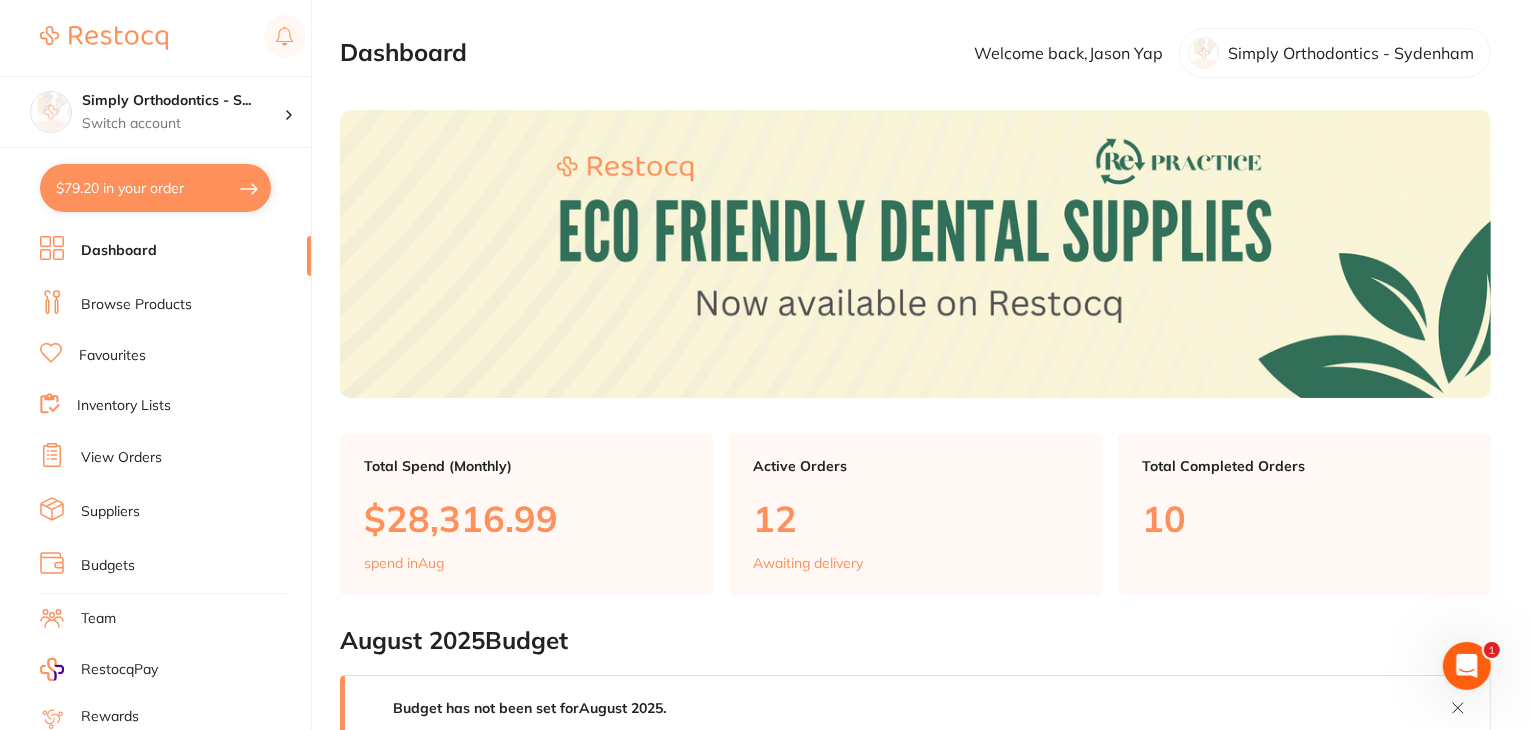 click on "Suppliers" at bounding box center (110, 512) 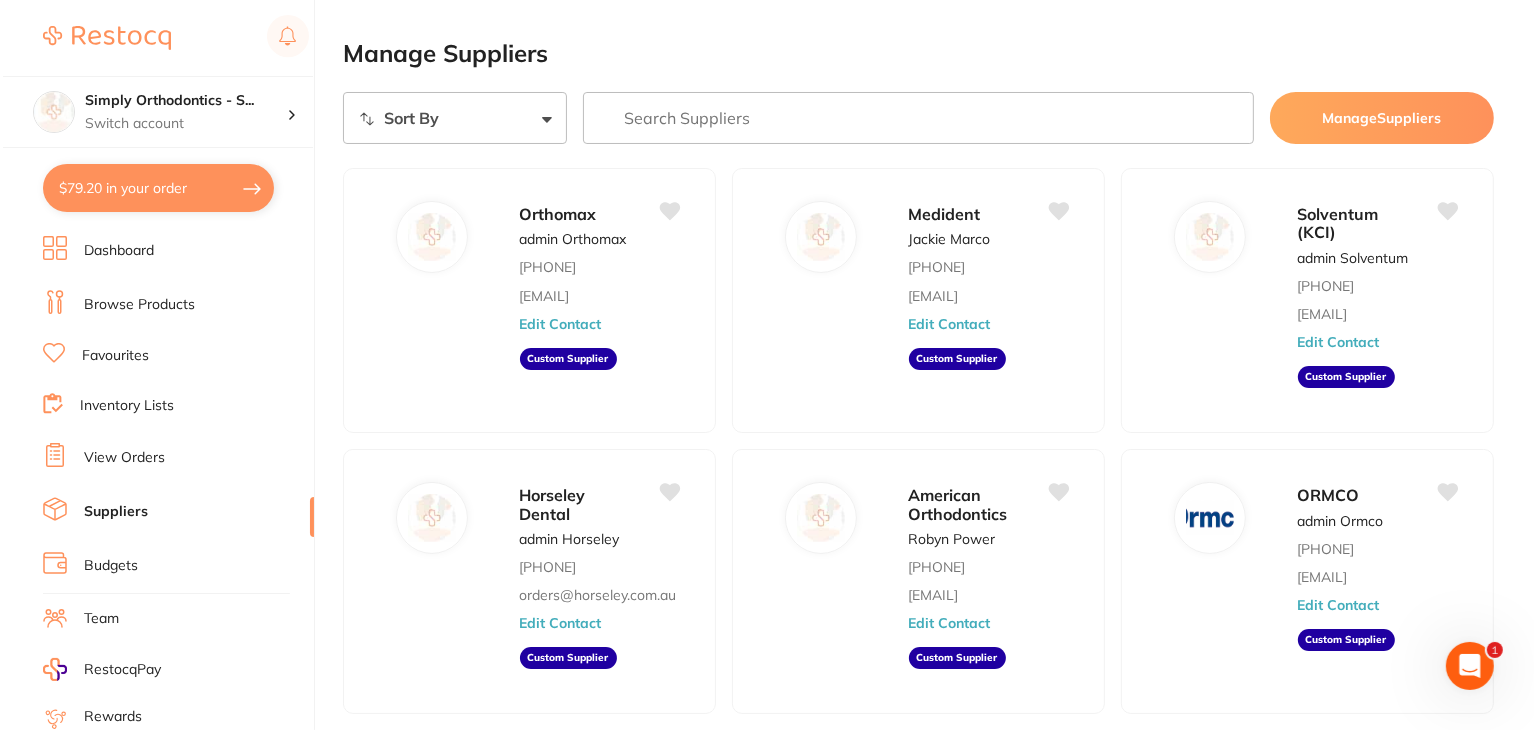 scroll, scrollTop: 0, scrollLeft: 0, axis: both 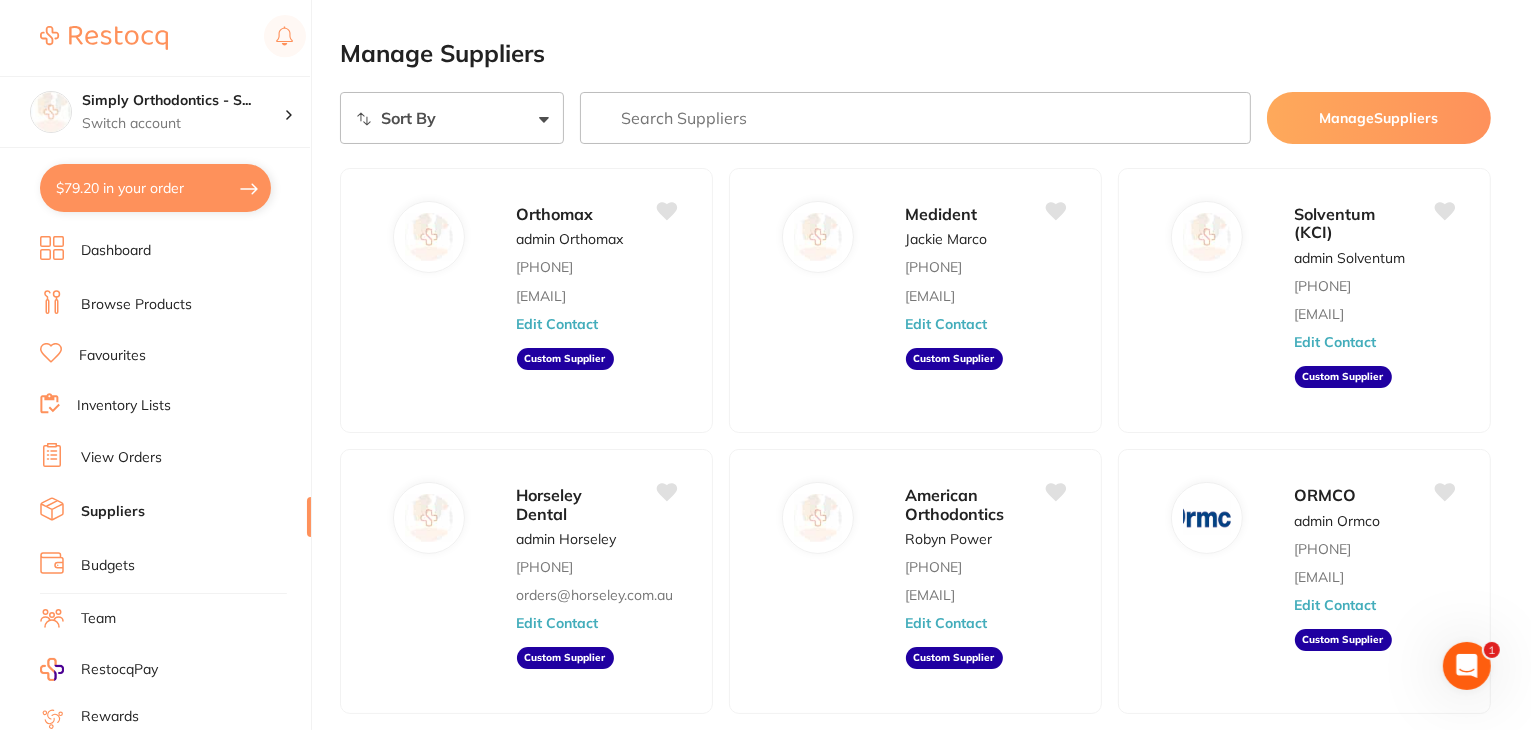 click at bounding box center [915, 118] 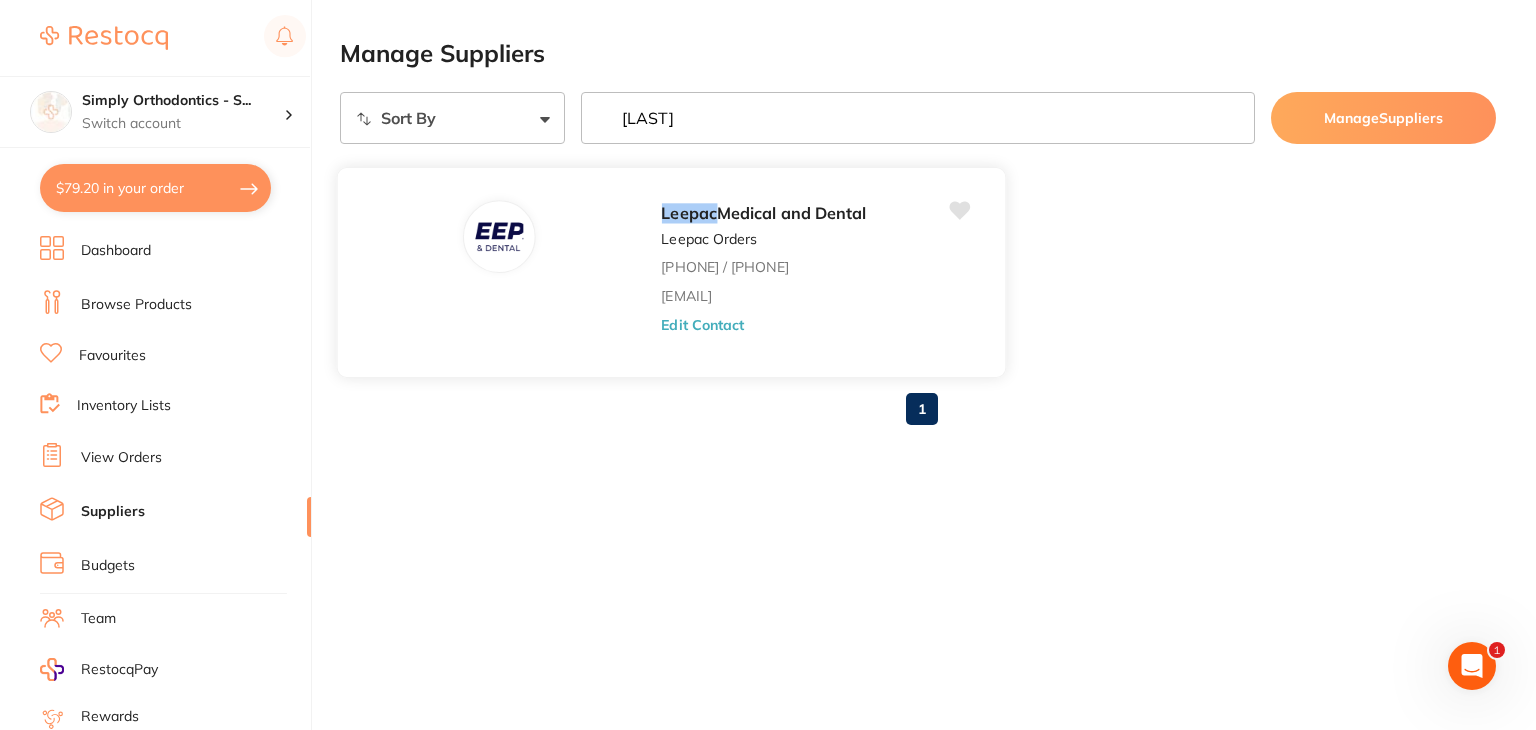 type on "leepak" 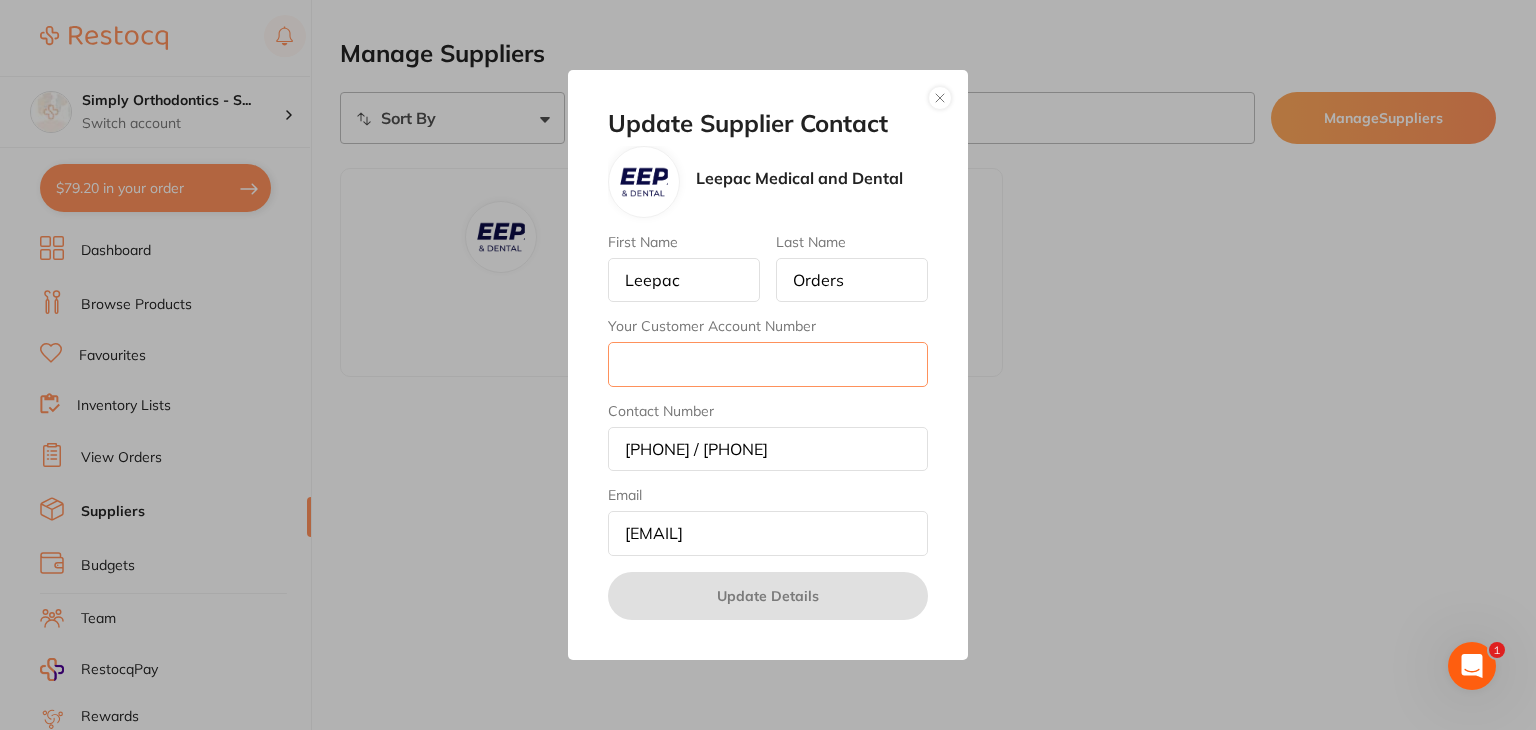 drag, startPoint x: 688, startPoint y: 376, endPoint x: 706, endPoint y: 377, distance: 18.027756 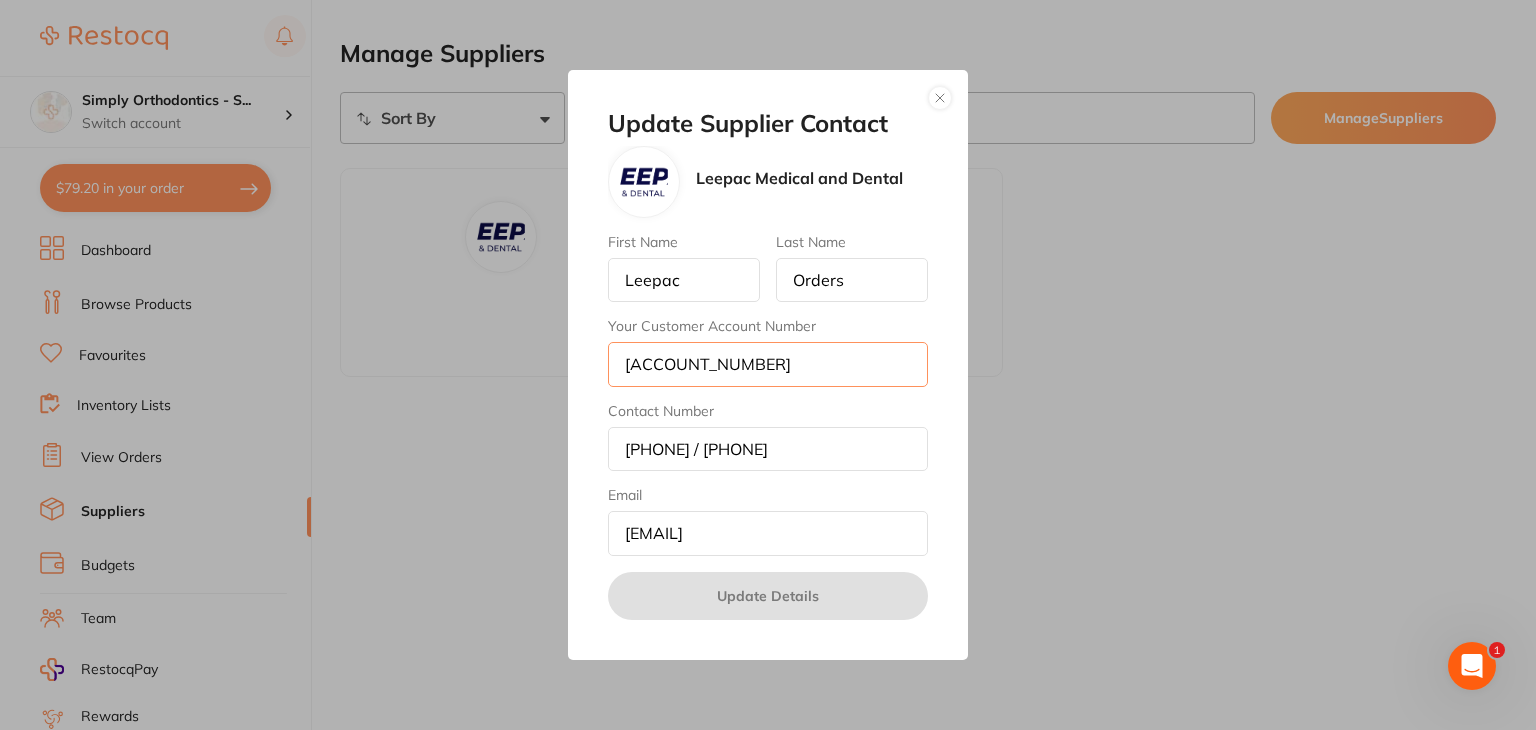 drag, startPoint x: 624, startPoint y: 369, endPoint x: 652, endPoint y: 380, distance: 30.083218 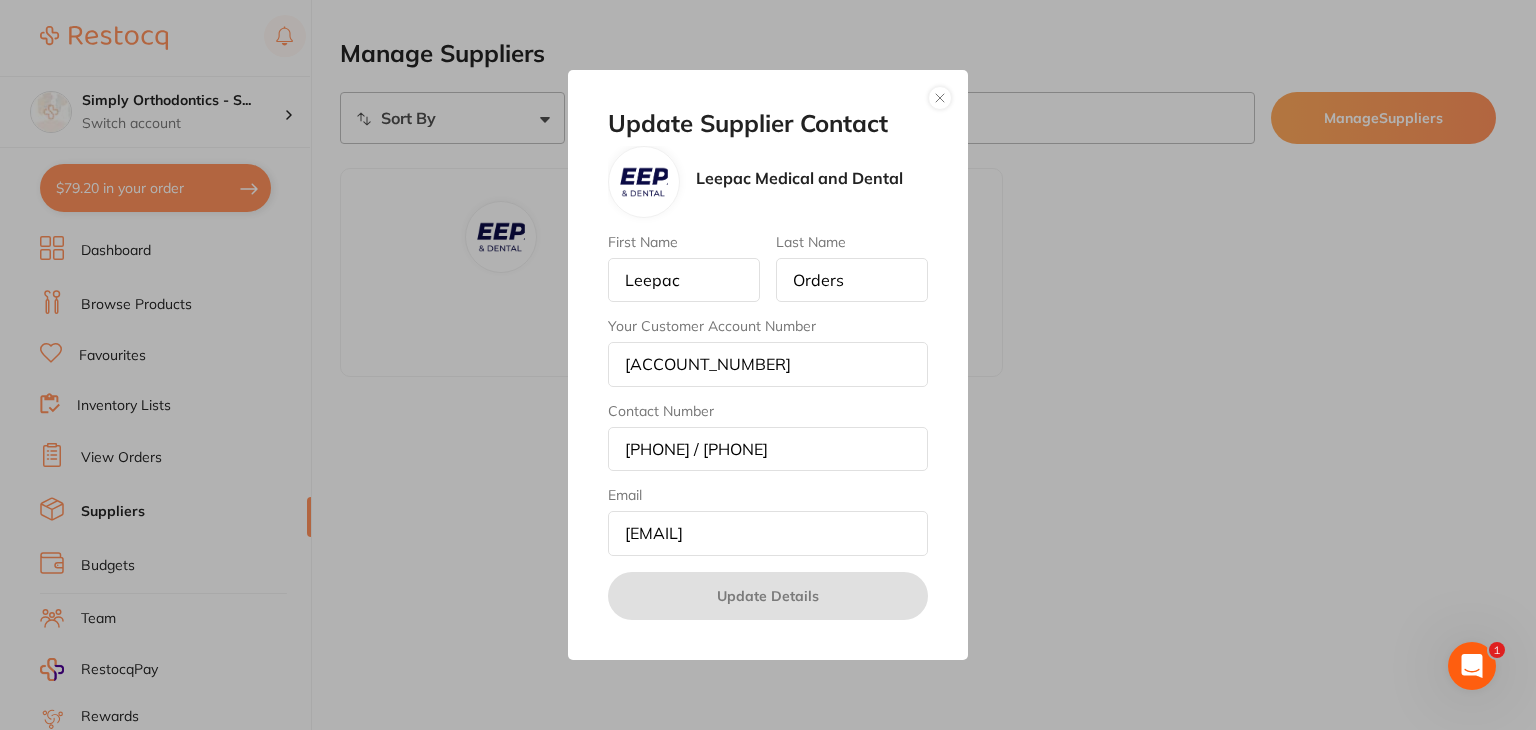 click on "First Name Leepac Last Name Orders Your Customer Account Number 11077 Contact Number 1300660723 / 02 9588 3361 Email leepac.shop@gmail.com" at bounding box center [768, 395] 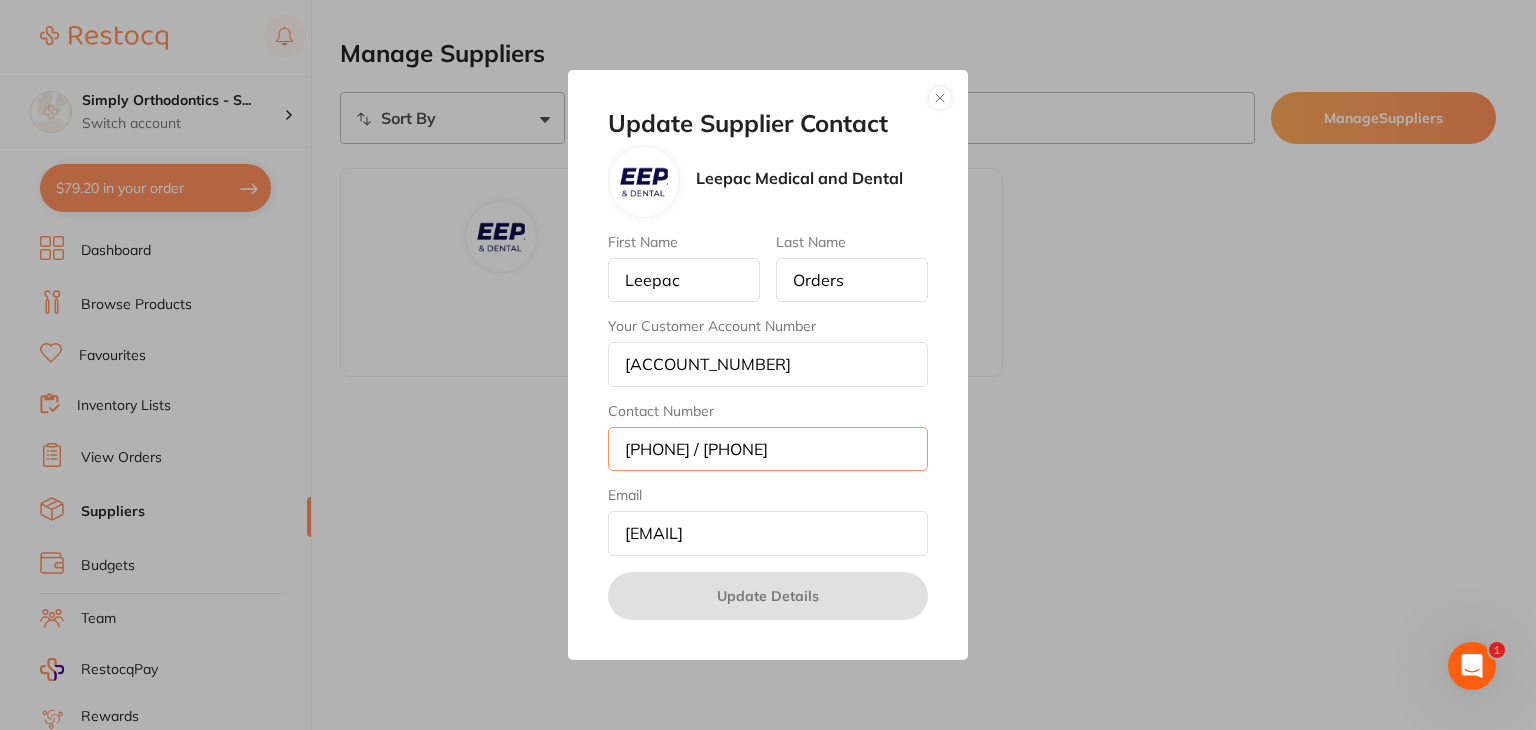 click on "1300660723 / 02 9588 3361" at bounding box center [768, 449] 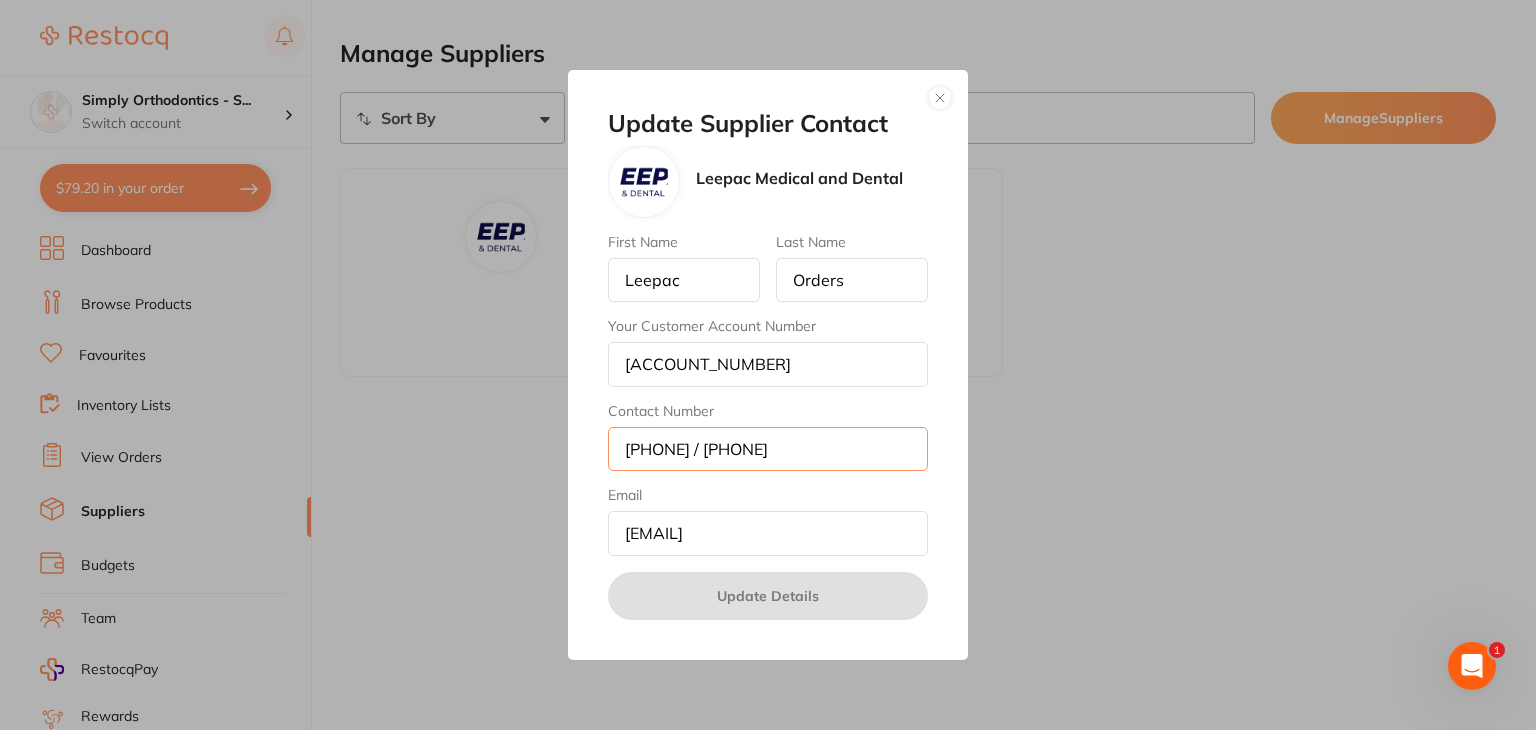 drag, startPoint x: 732, startPoint y: 445, endPoint x: 767, endPoint y: 499, distance: 64.3506 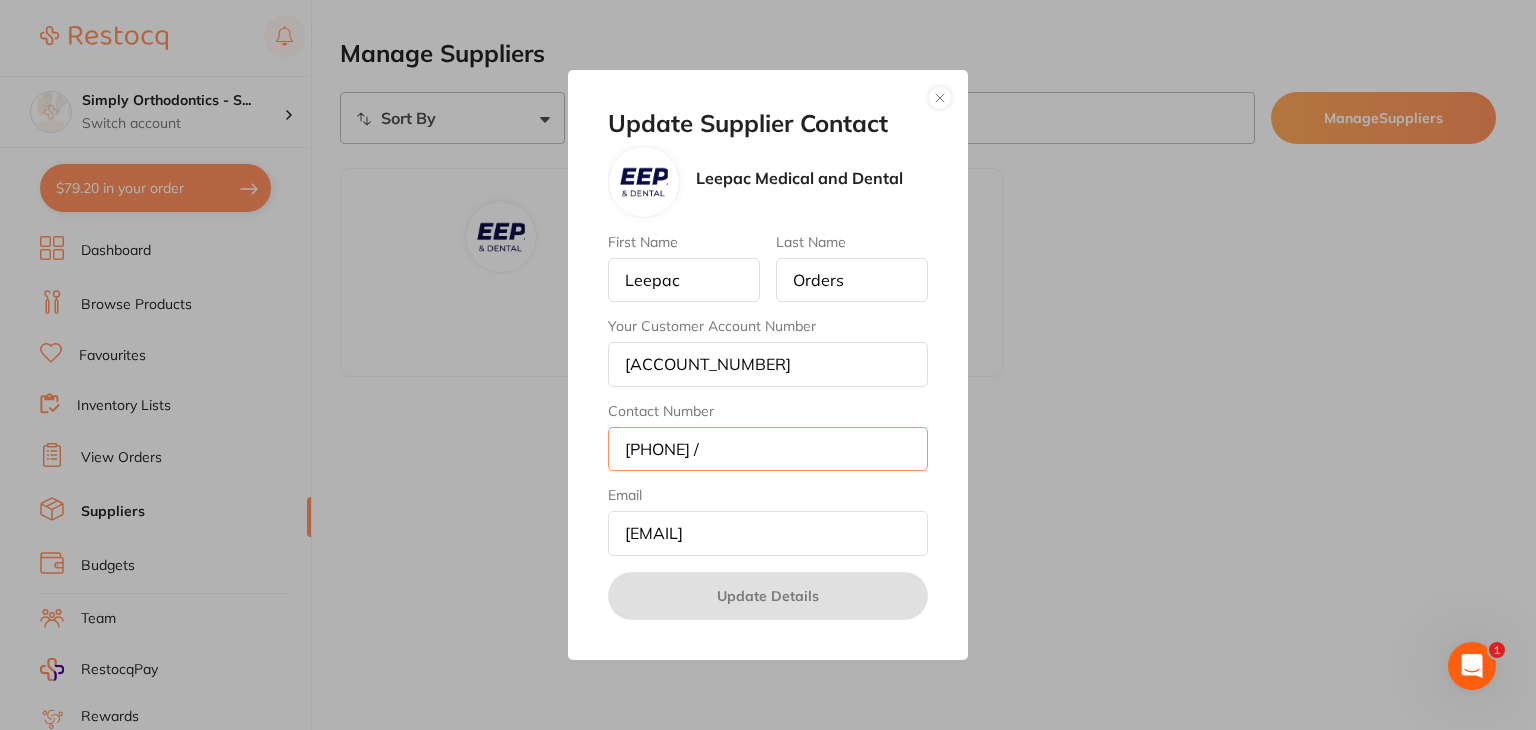 click on "1300660723 /" at bounding box center (768, 449) 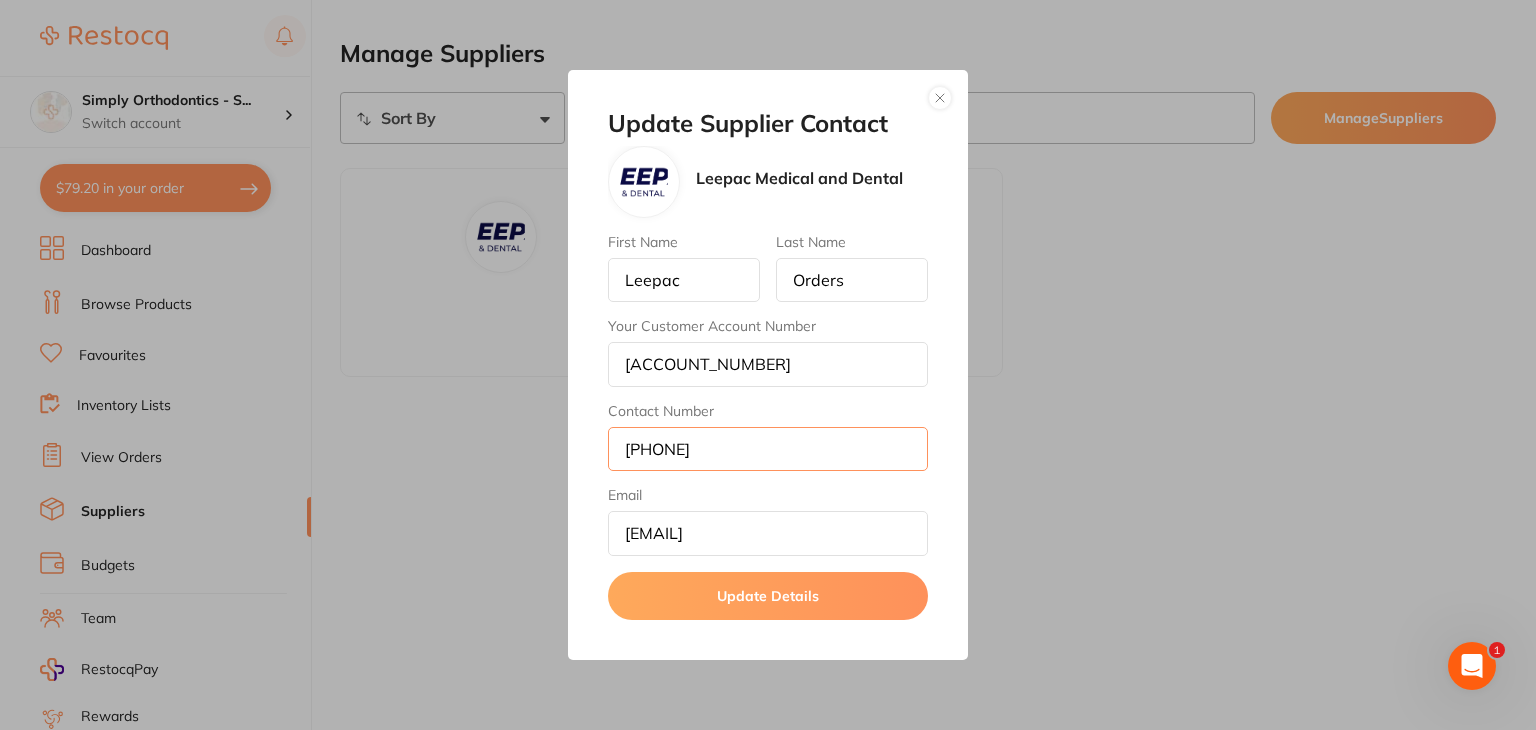 drag, startPoint x: 628, startPoint y: 446, endPoint x: 715, endPoint y: 442, distance: 87.0919 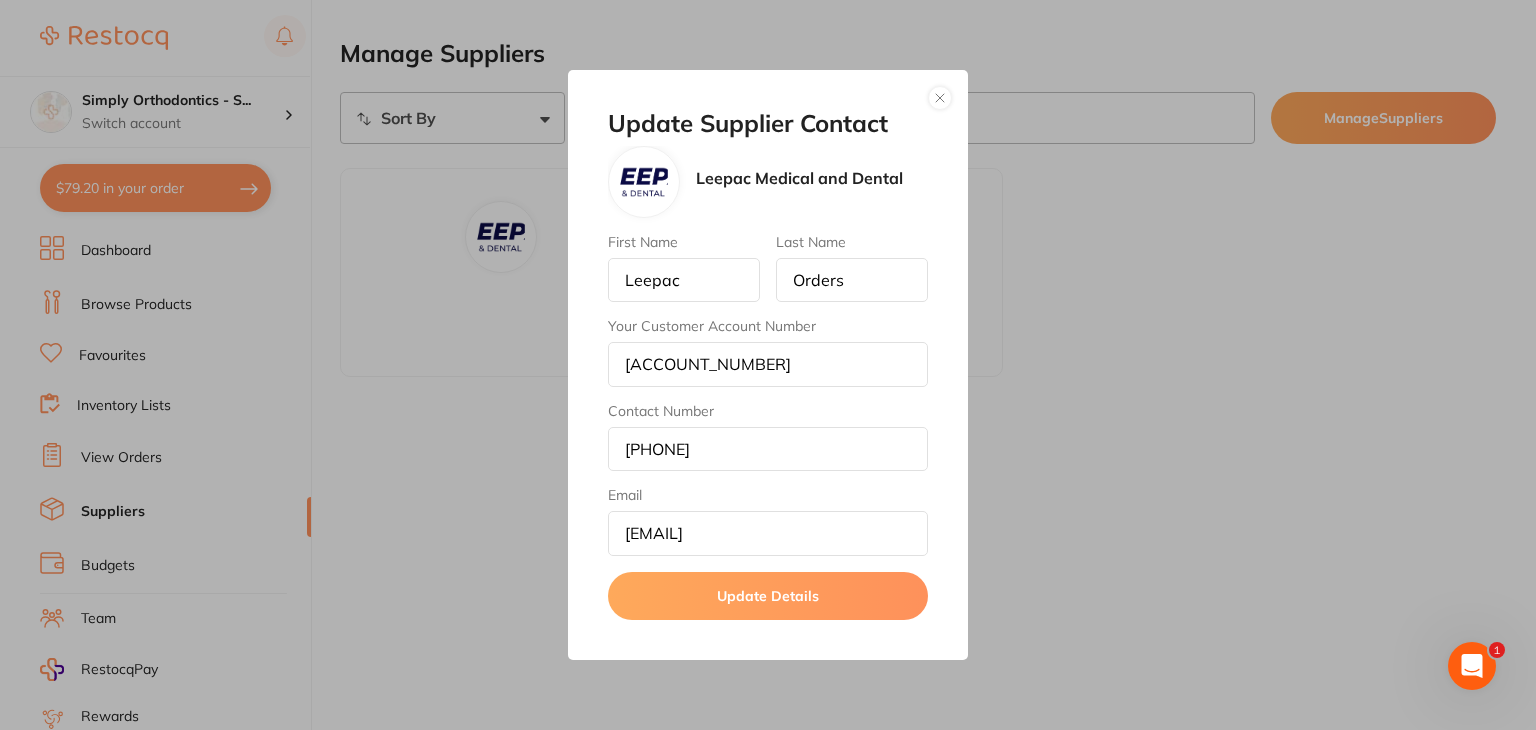 click on "Update Details" at bounding box center (768, 596) 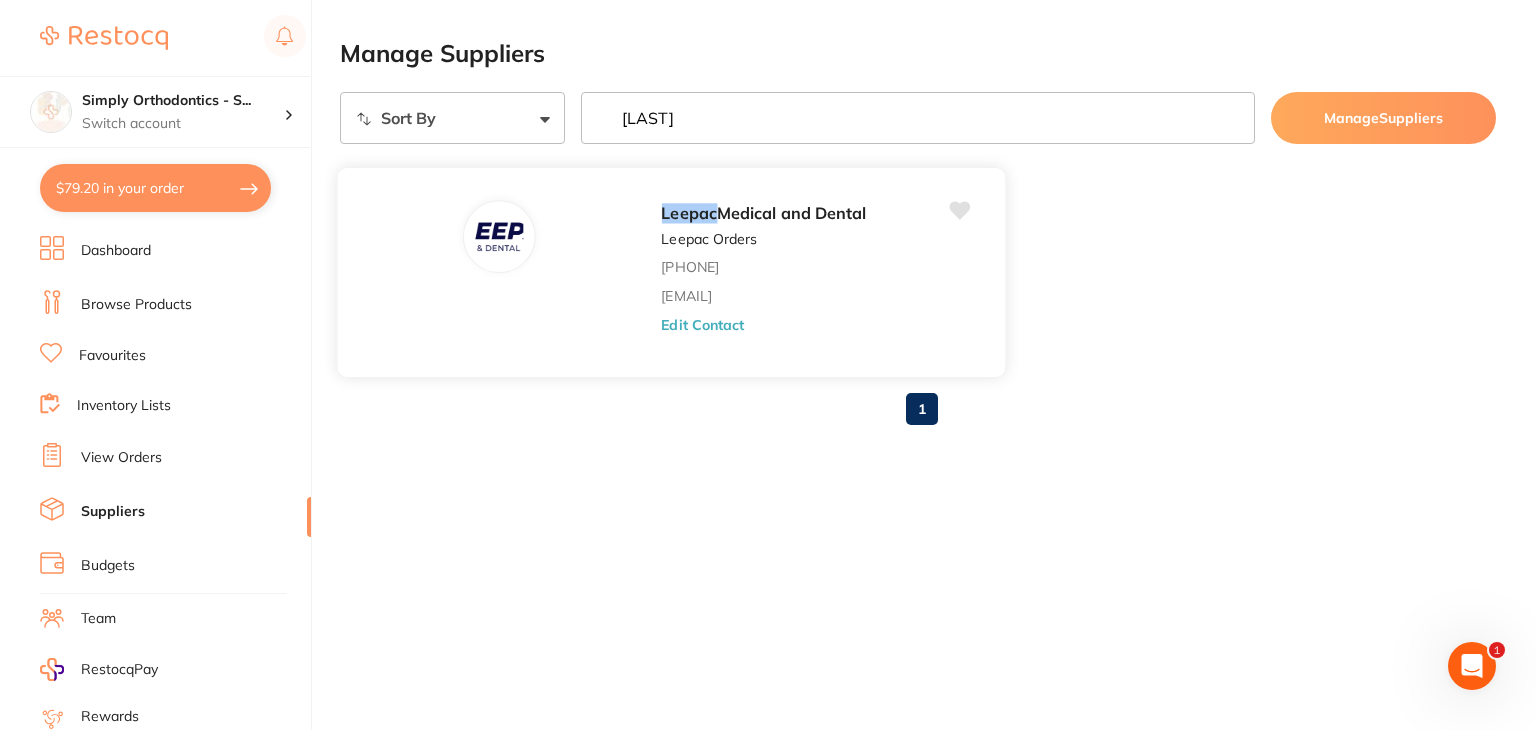 click on "Edit Contact" at bounding box center (702, 324) 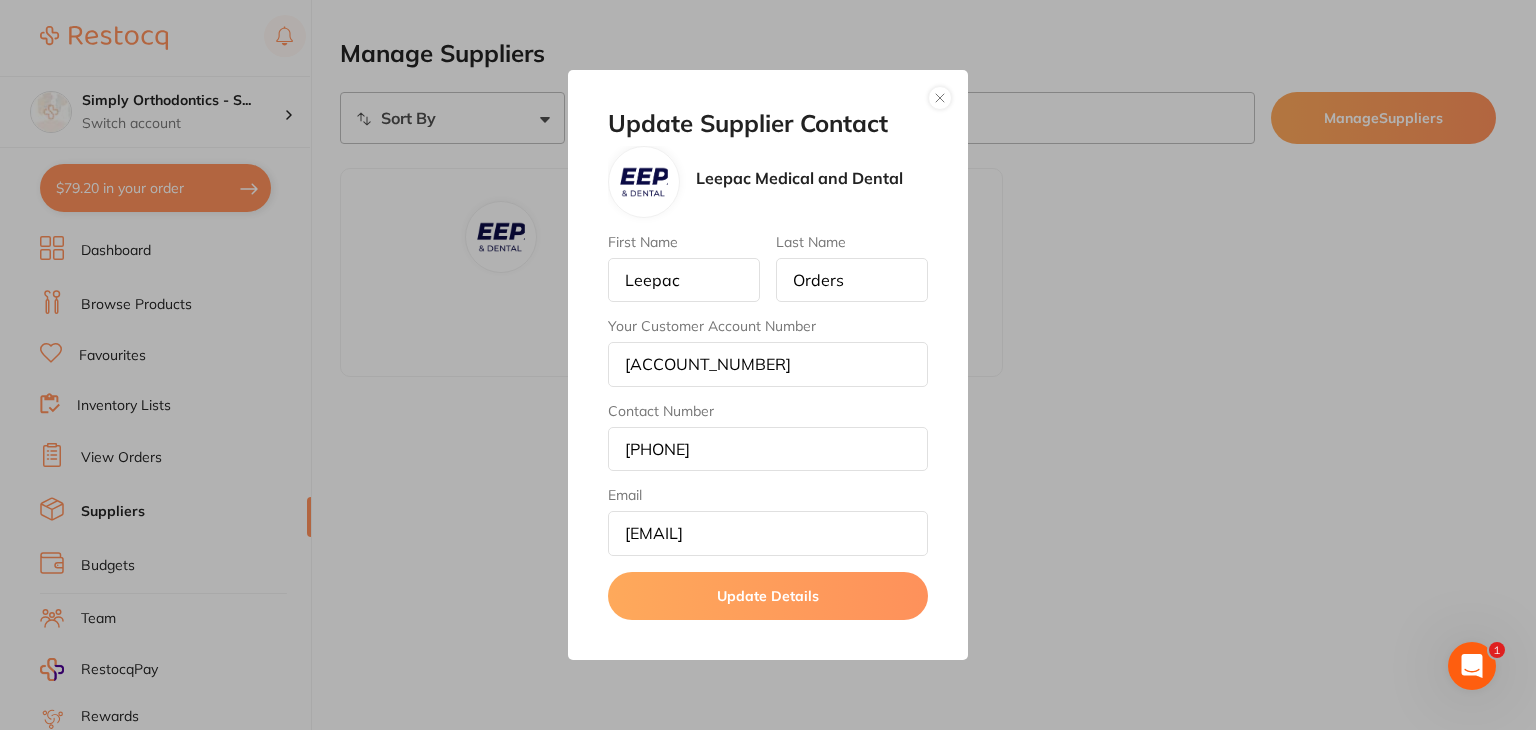 click at bounding box center [940, 98] 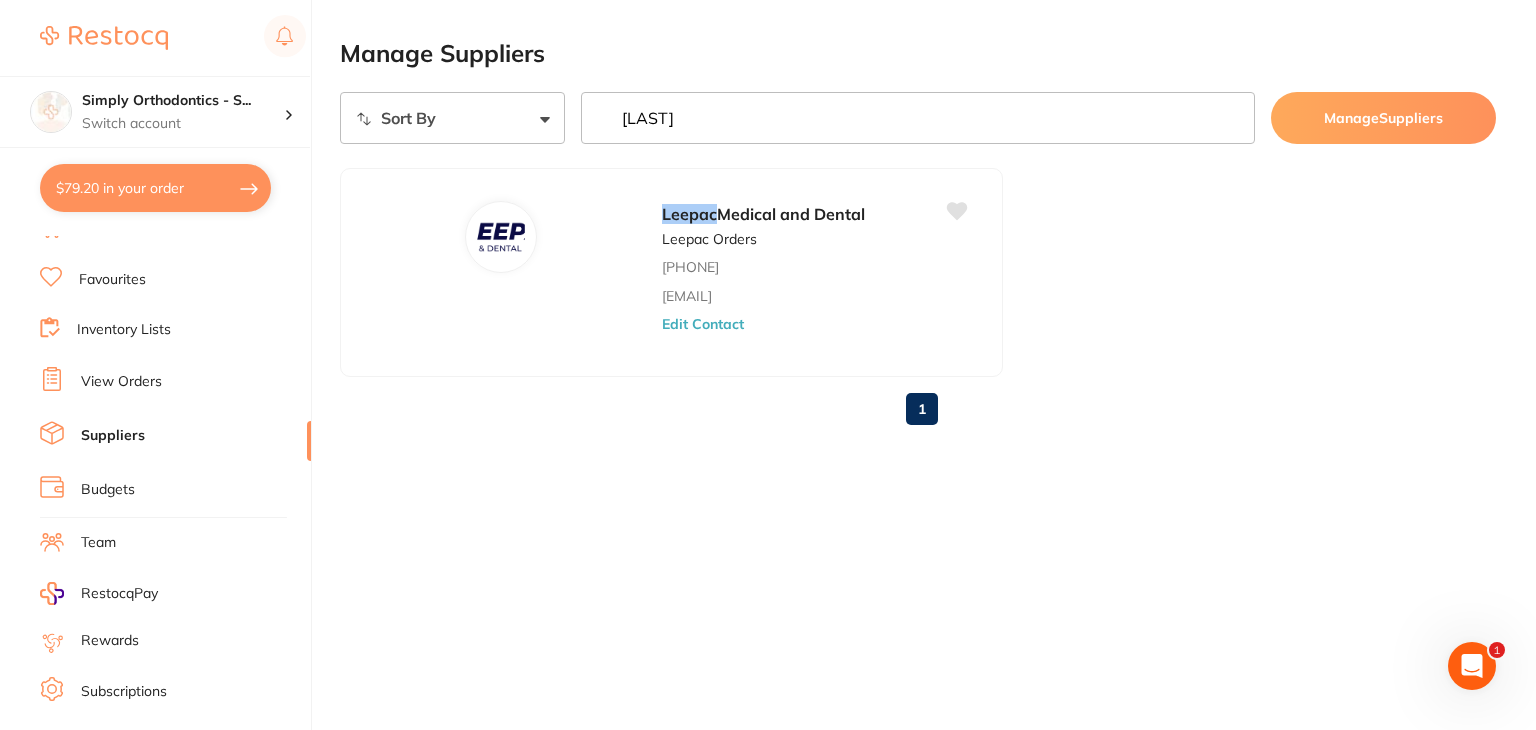 scroll, scrollTop: 201, scrollLeft: 0, axis: vertical 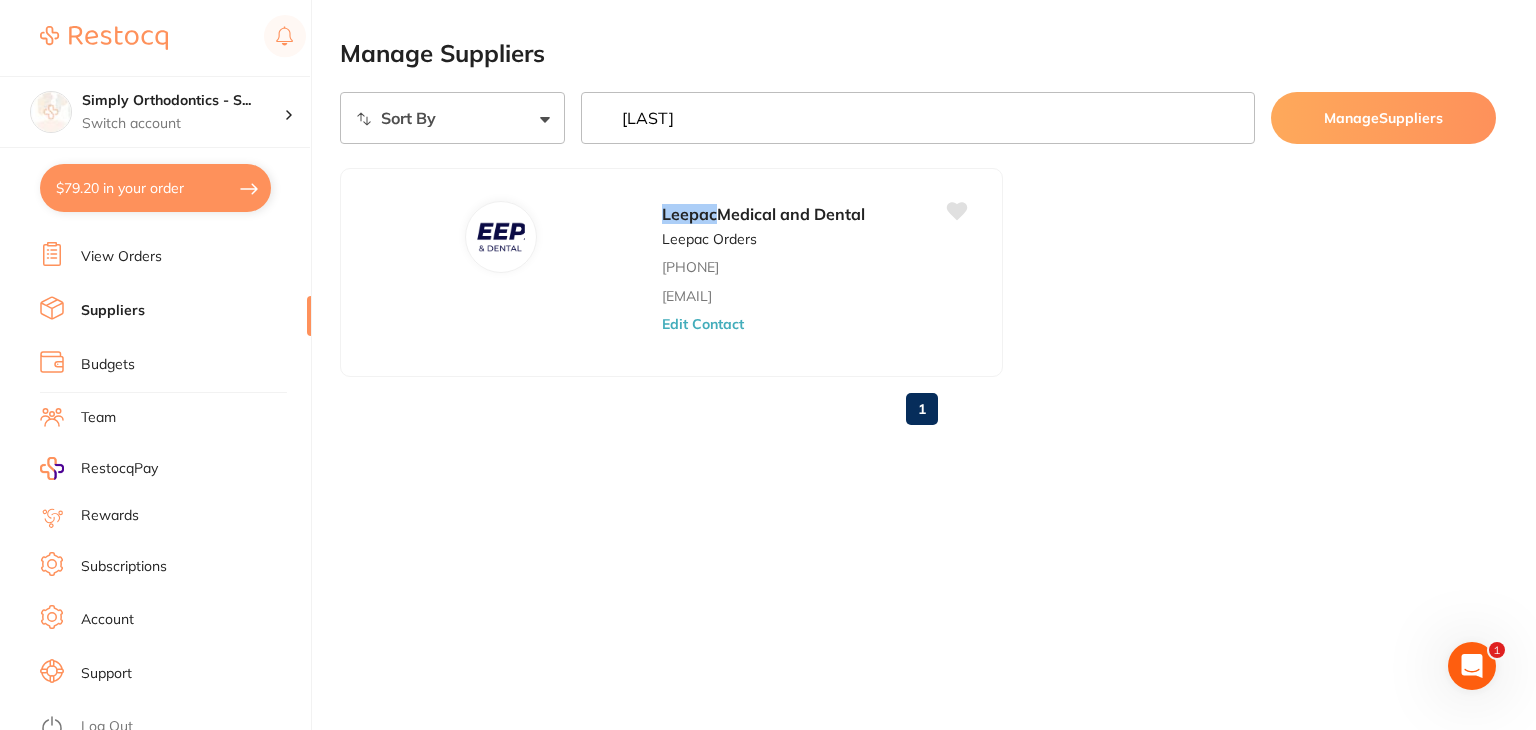 click on "Log Out" at bounding box center [107, 727] 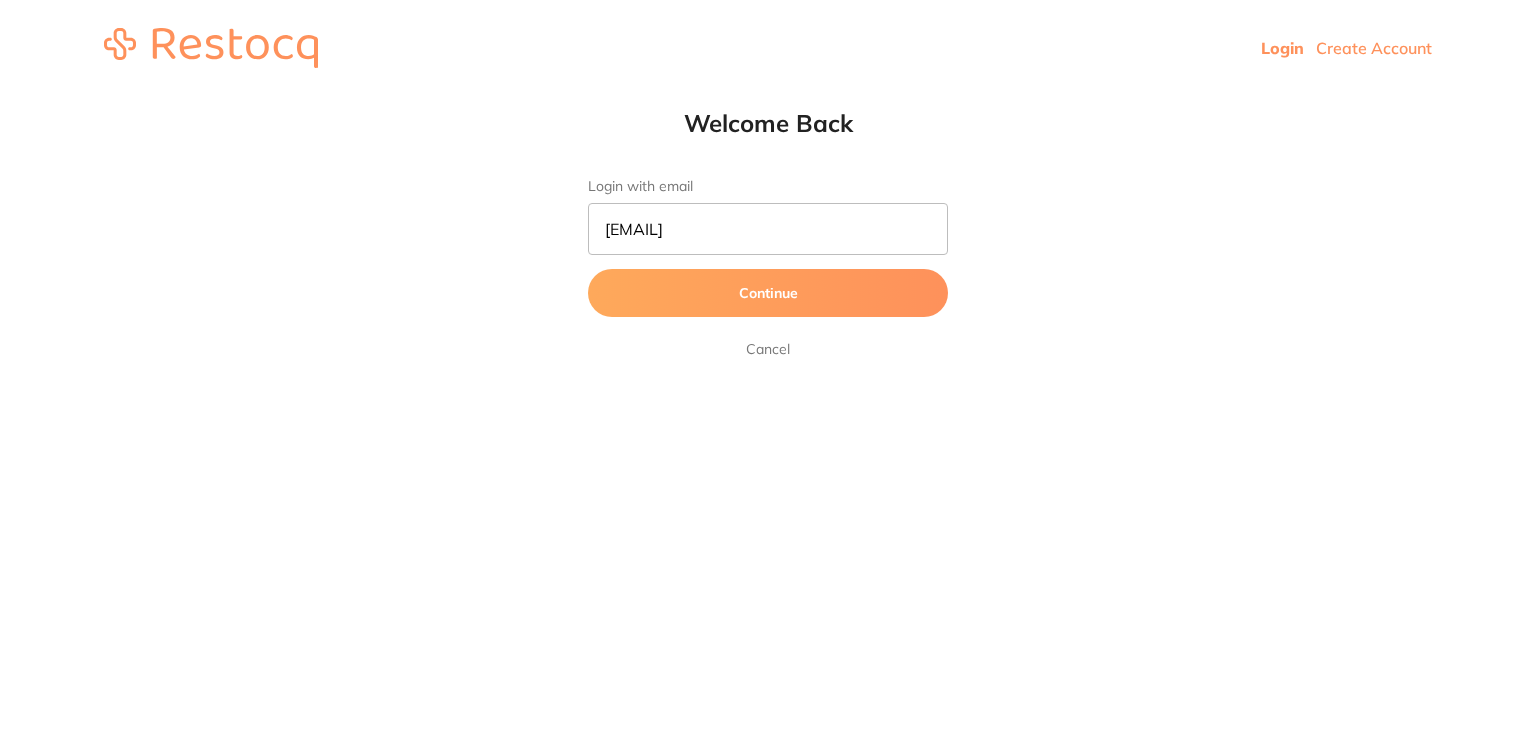 scroll, scrollTop: 0, scrollLeft: 0, axis: both 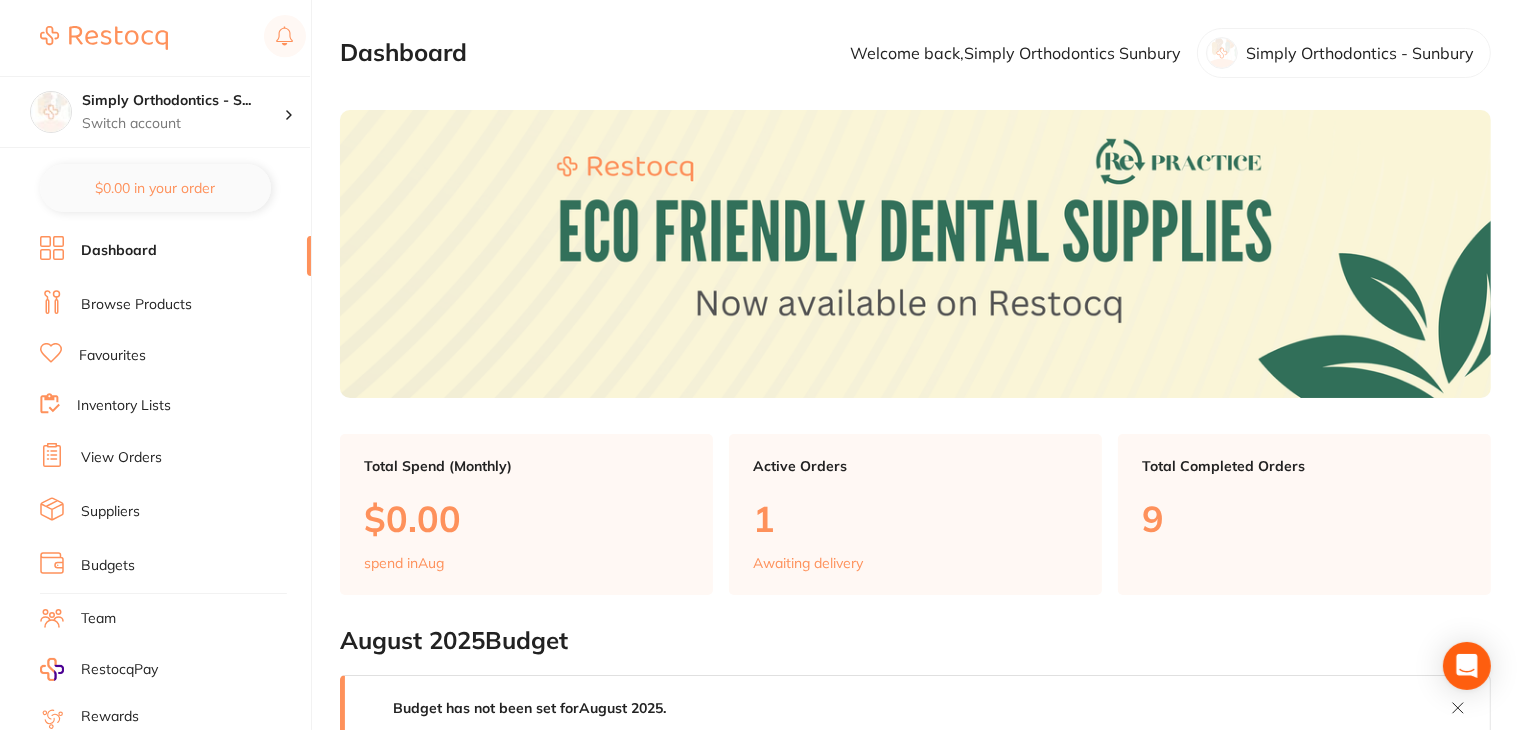 click on "Suppliers" at bounding box center [110, 512] 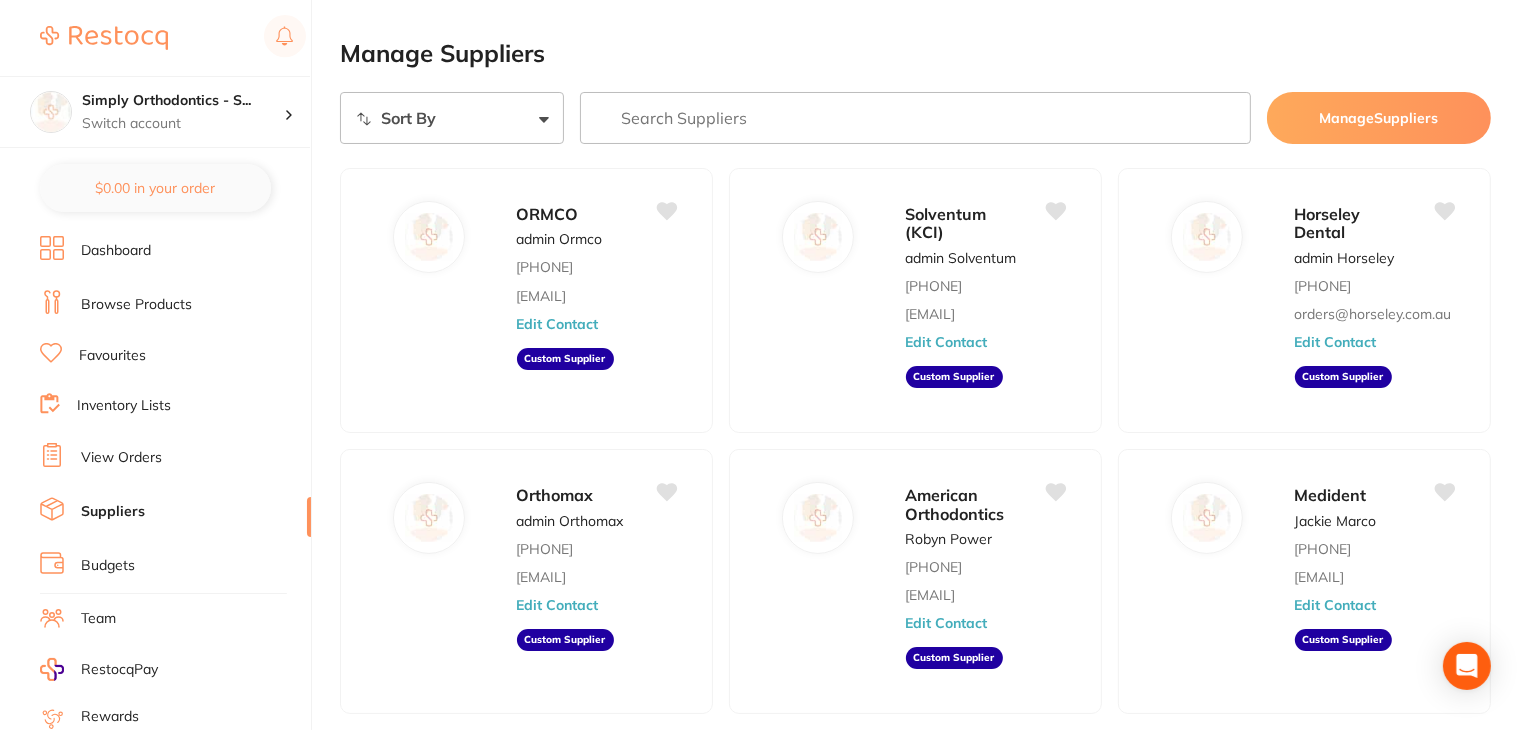 click at bounding box center (915, 118) 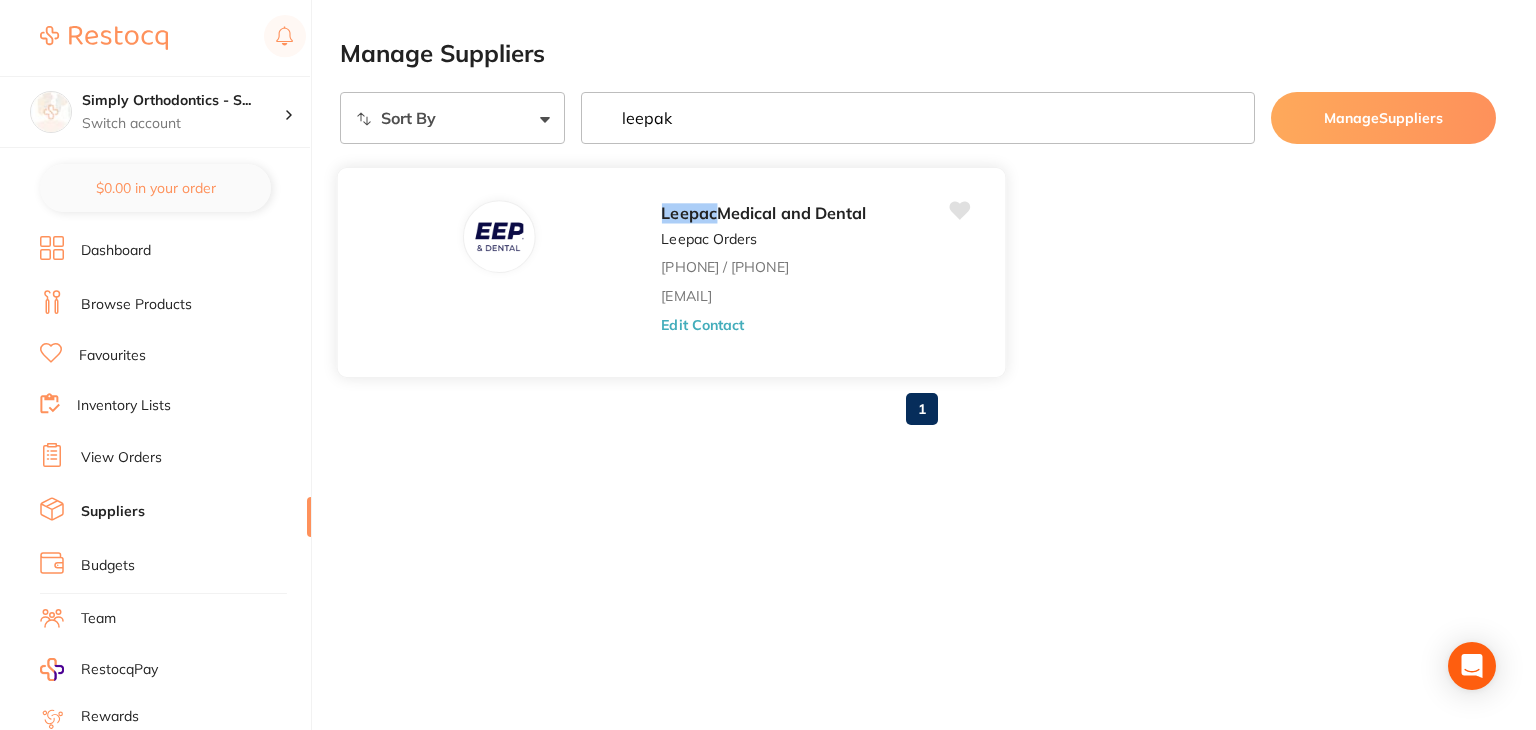 type on "leepak" 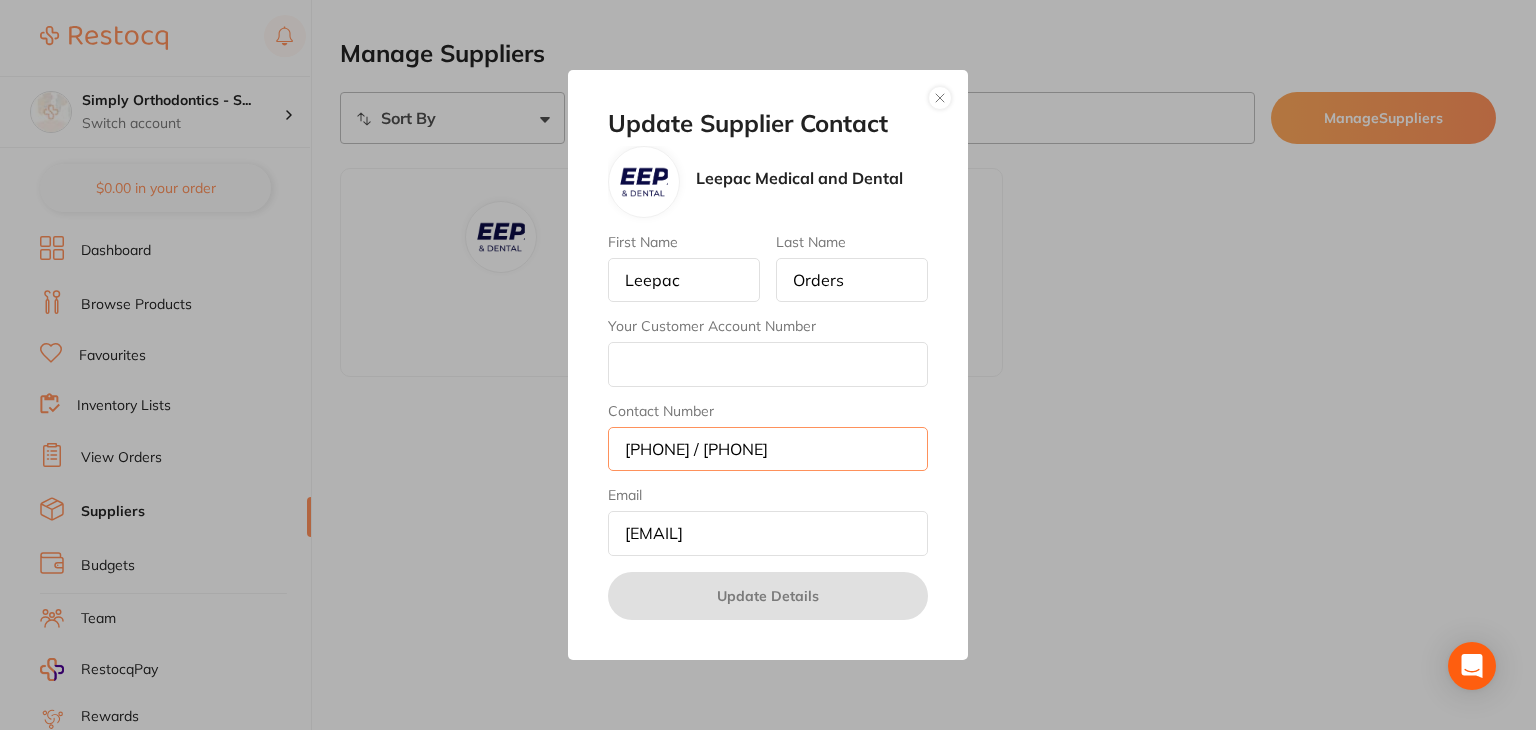 click on "1300660723 / 02 9588 3361" at bounding box center (768, 449) 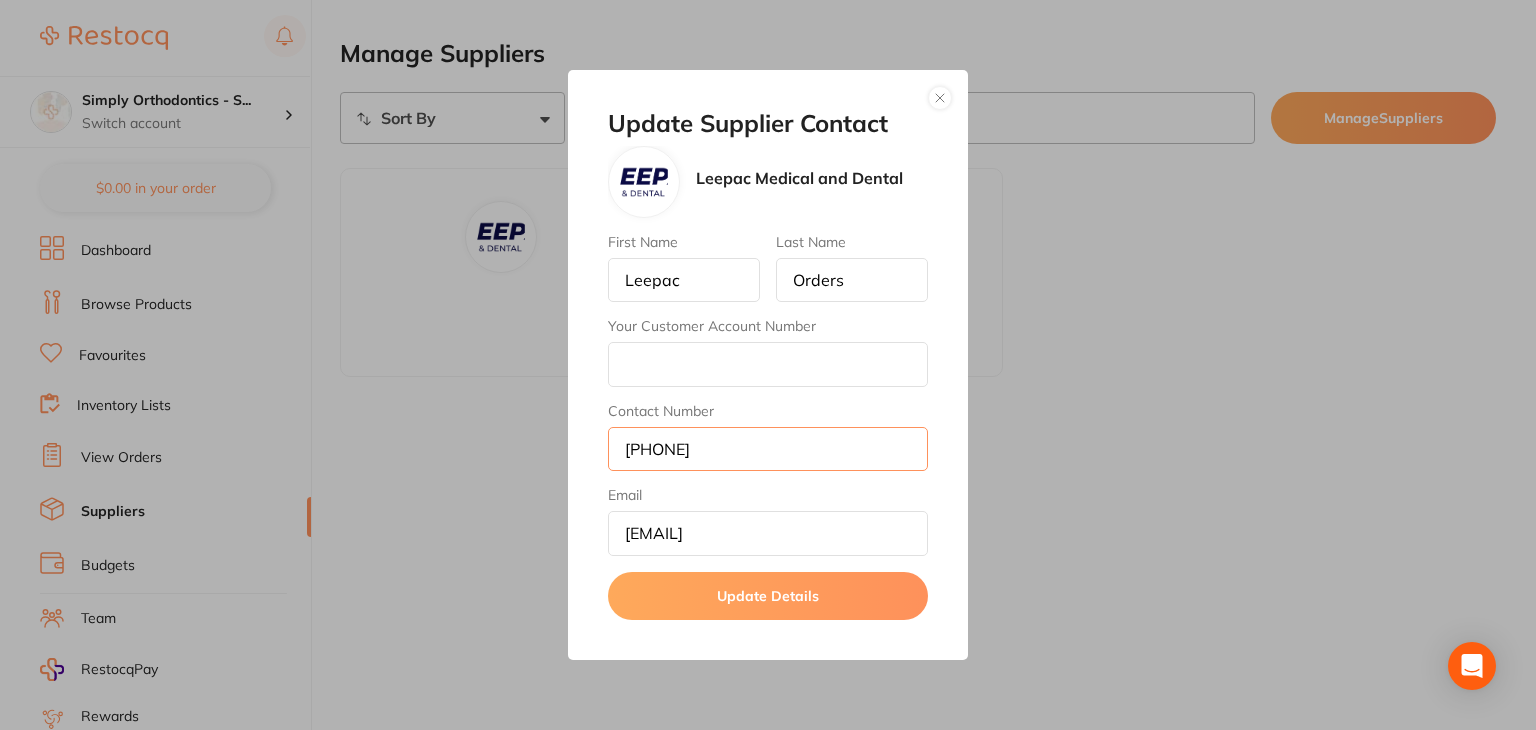 type on "1300660723" 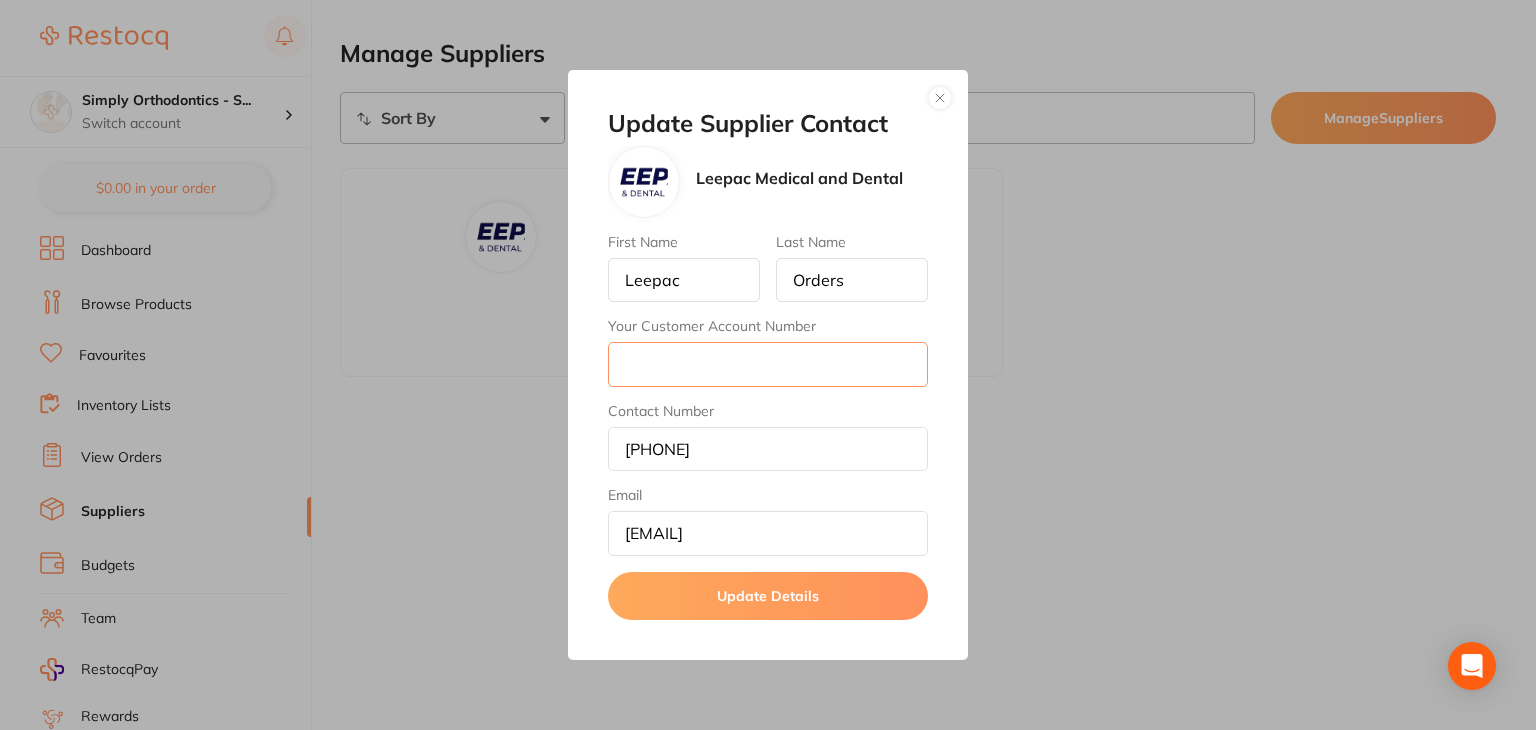 drag, startPoint x: 632, startPoint y: 368, endPoint x: 669, endPoint y: 375, distance: 37.65634 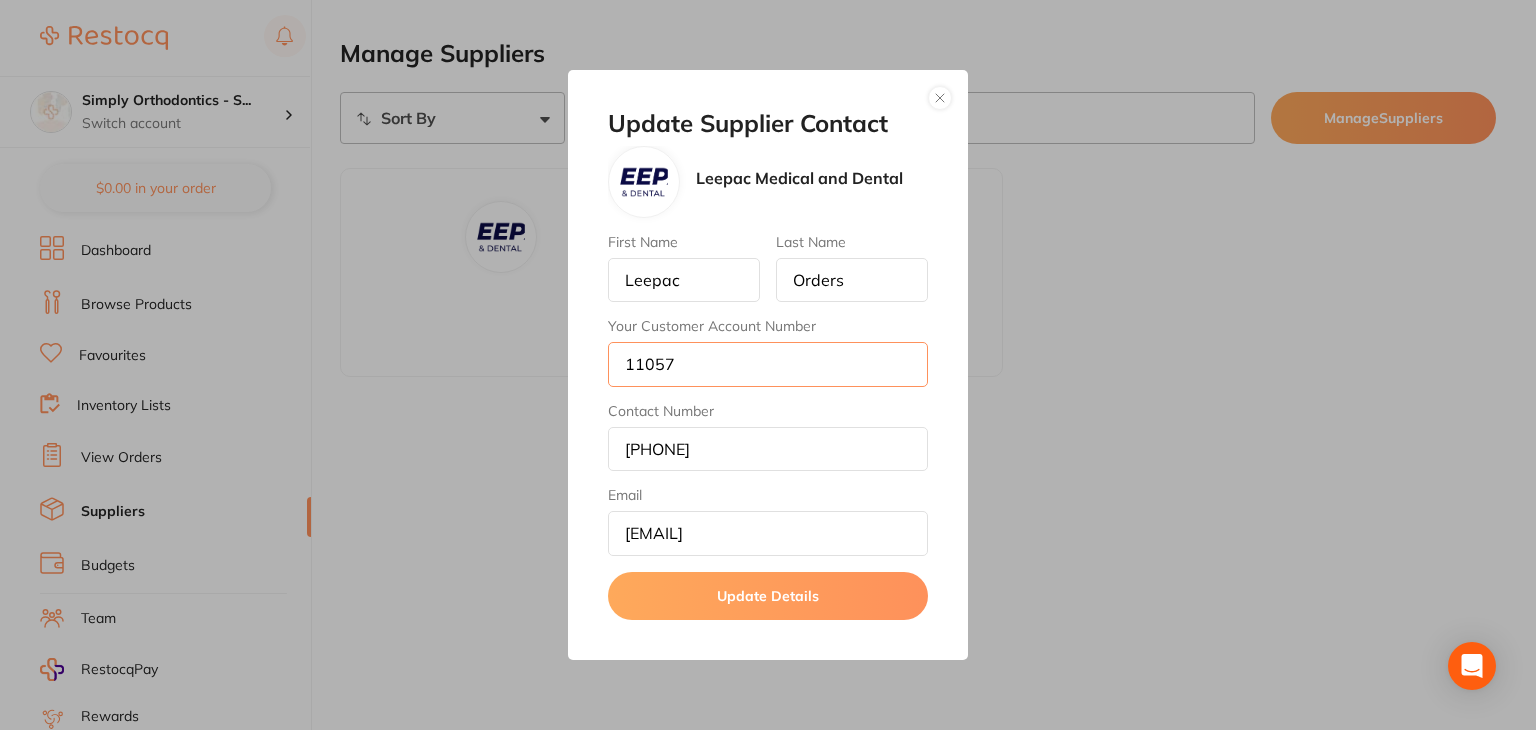 type on "11057" 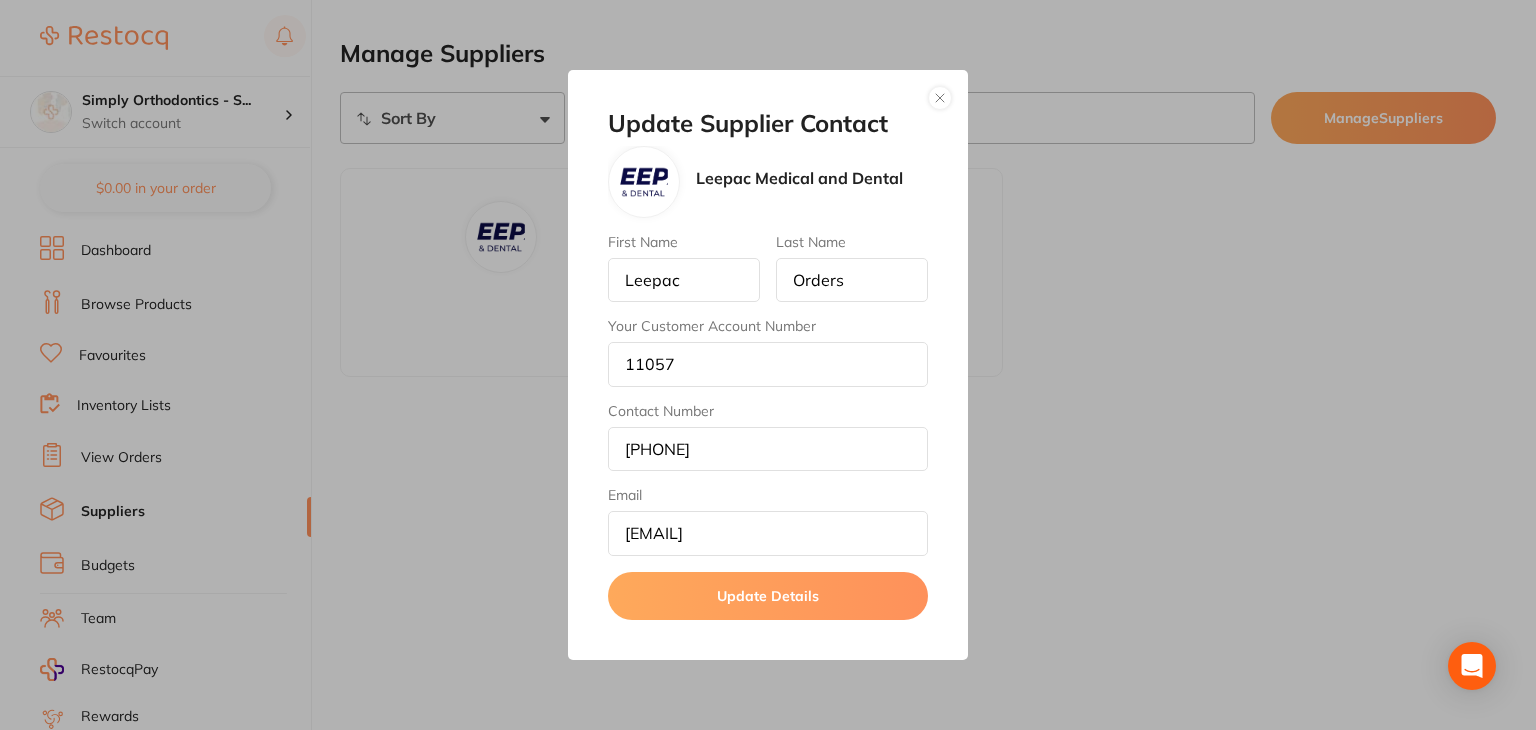 click on "Update Details" at bounding box center (768, 596) 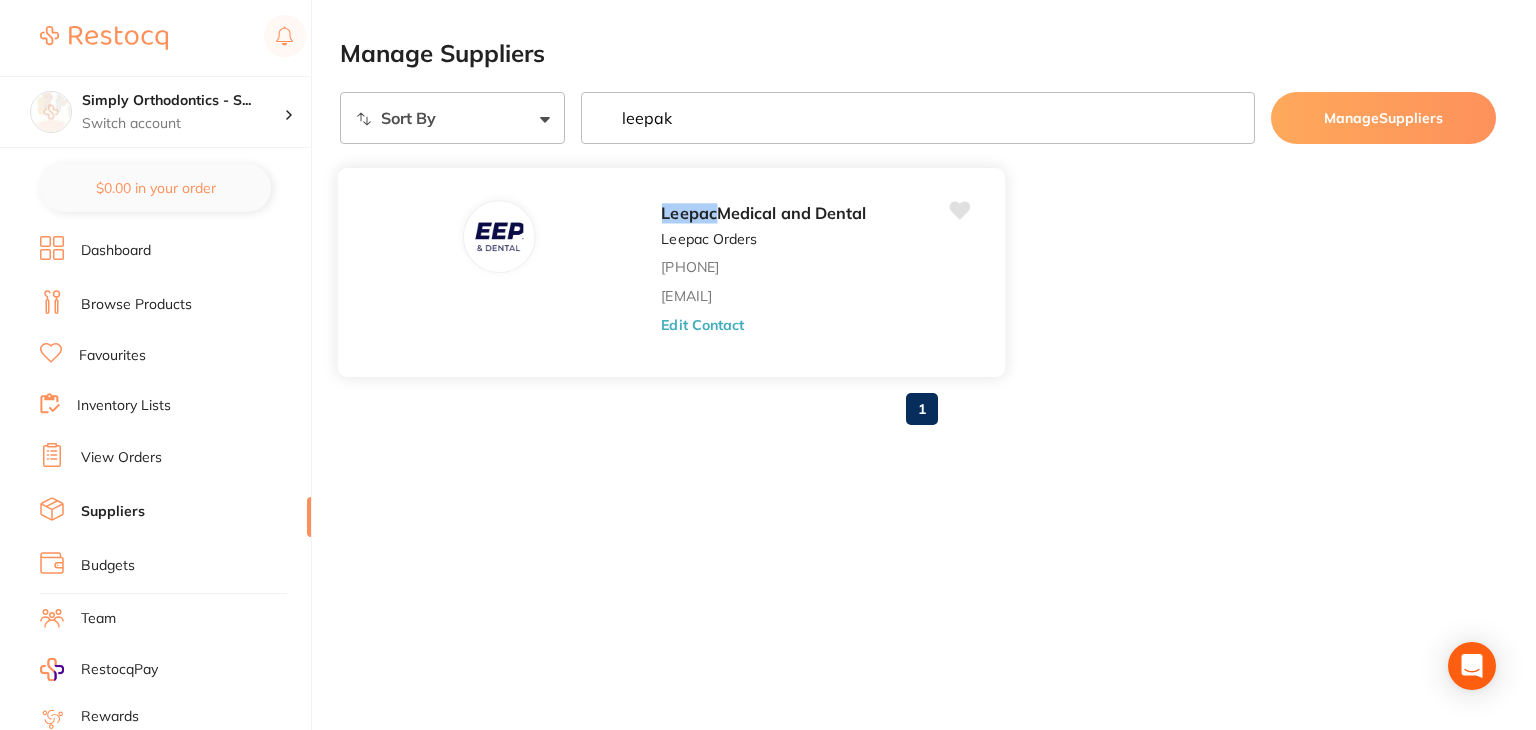 click on "Edit Contact" at bounding box center [702, 324] 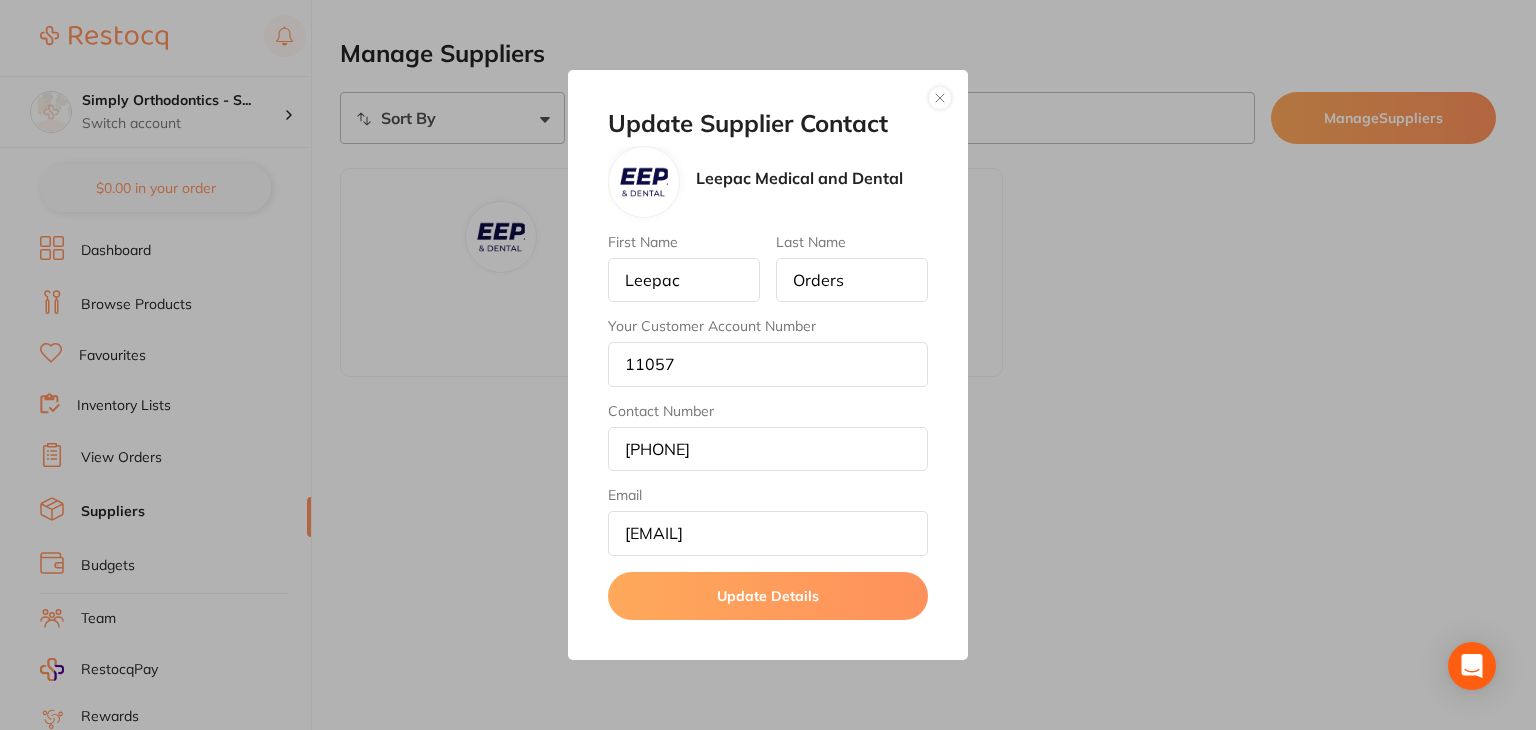 click at bounding box center (940, 98) 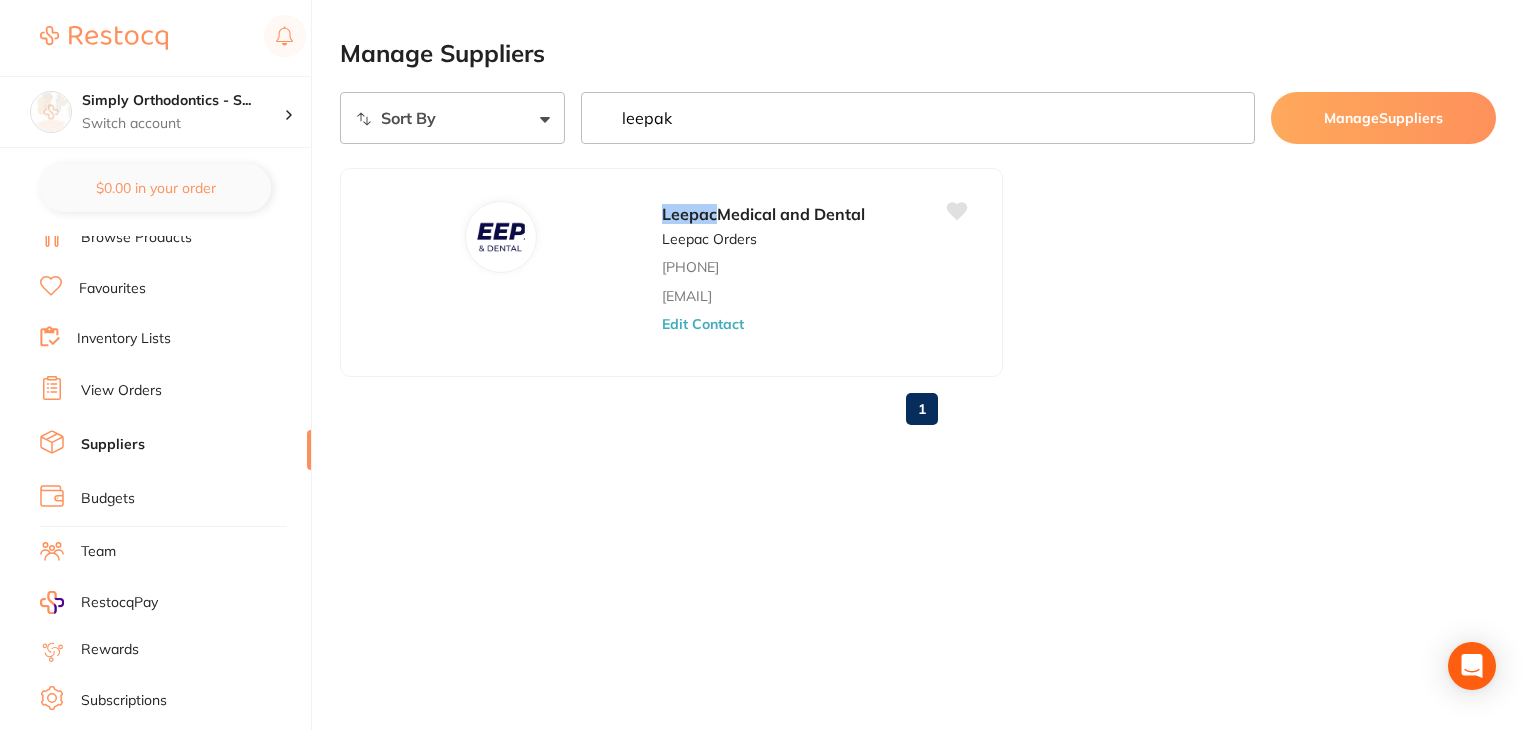 scroll, scrollTop: 201, scrollLeft: 0, axis: vertical 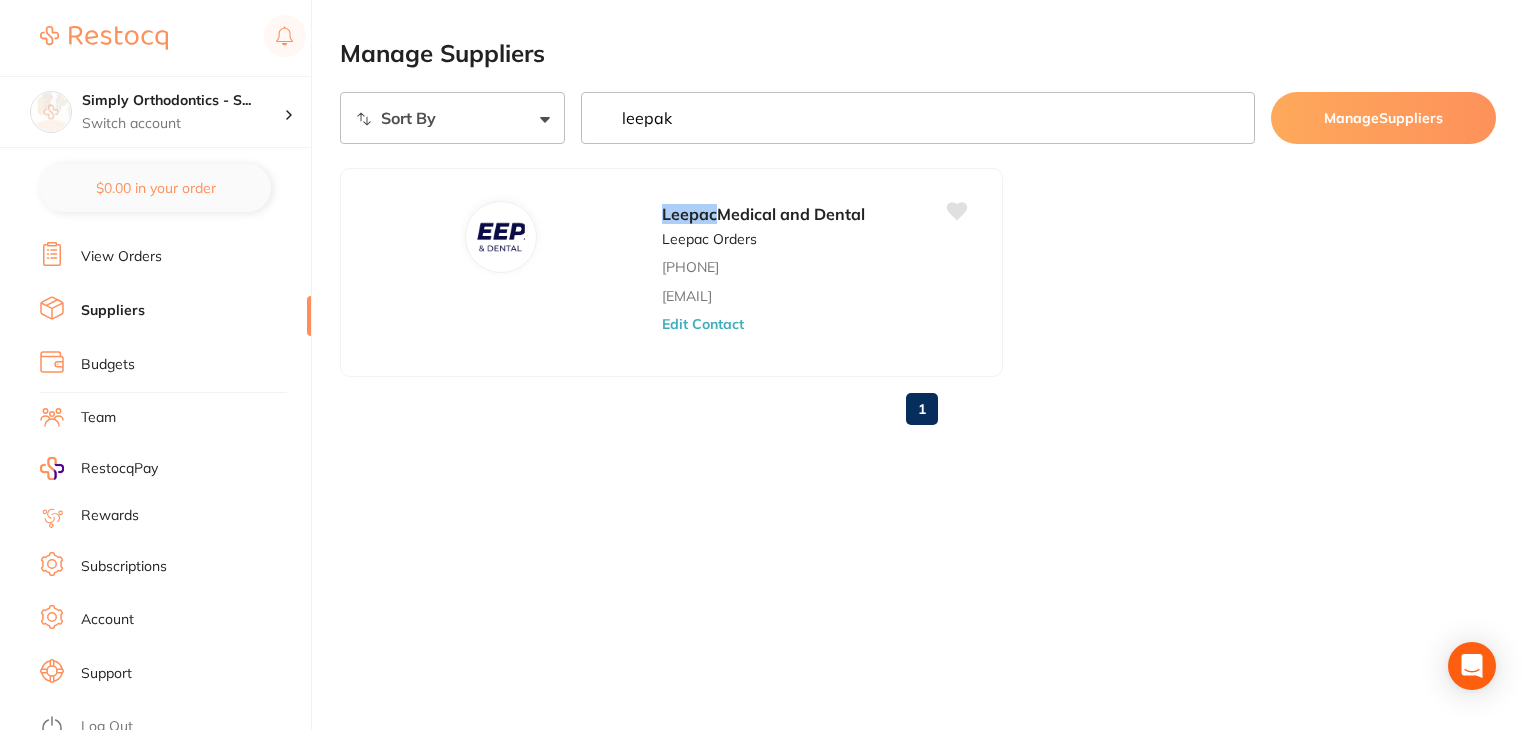 click on "Log Out" at bounding box center (107, 727) 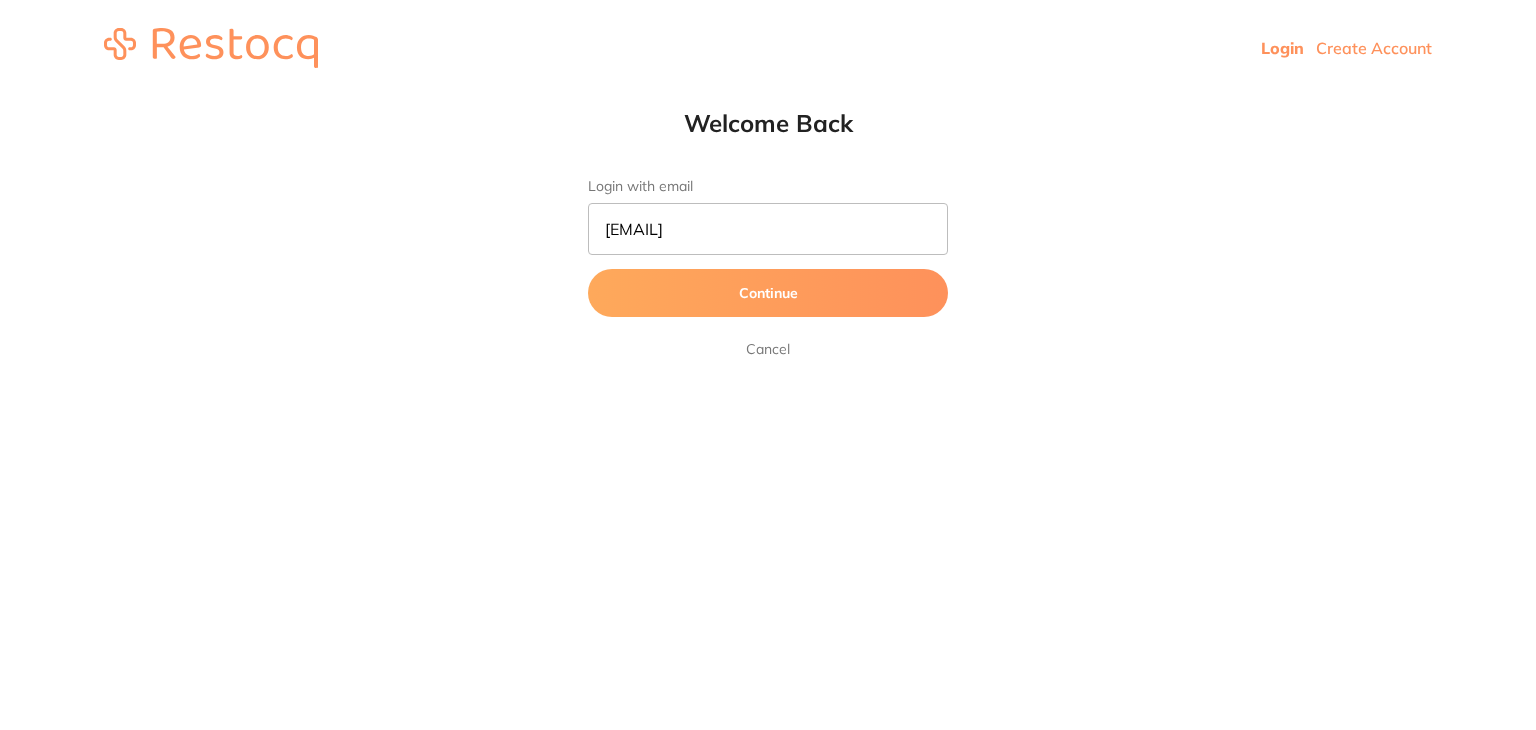 scroll, scrollTop: 0, scrollLeft: 0, axis: both 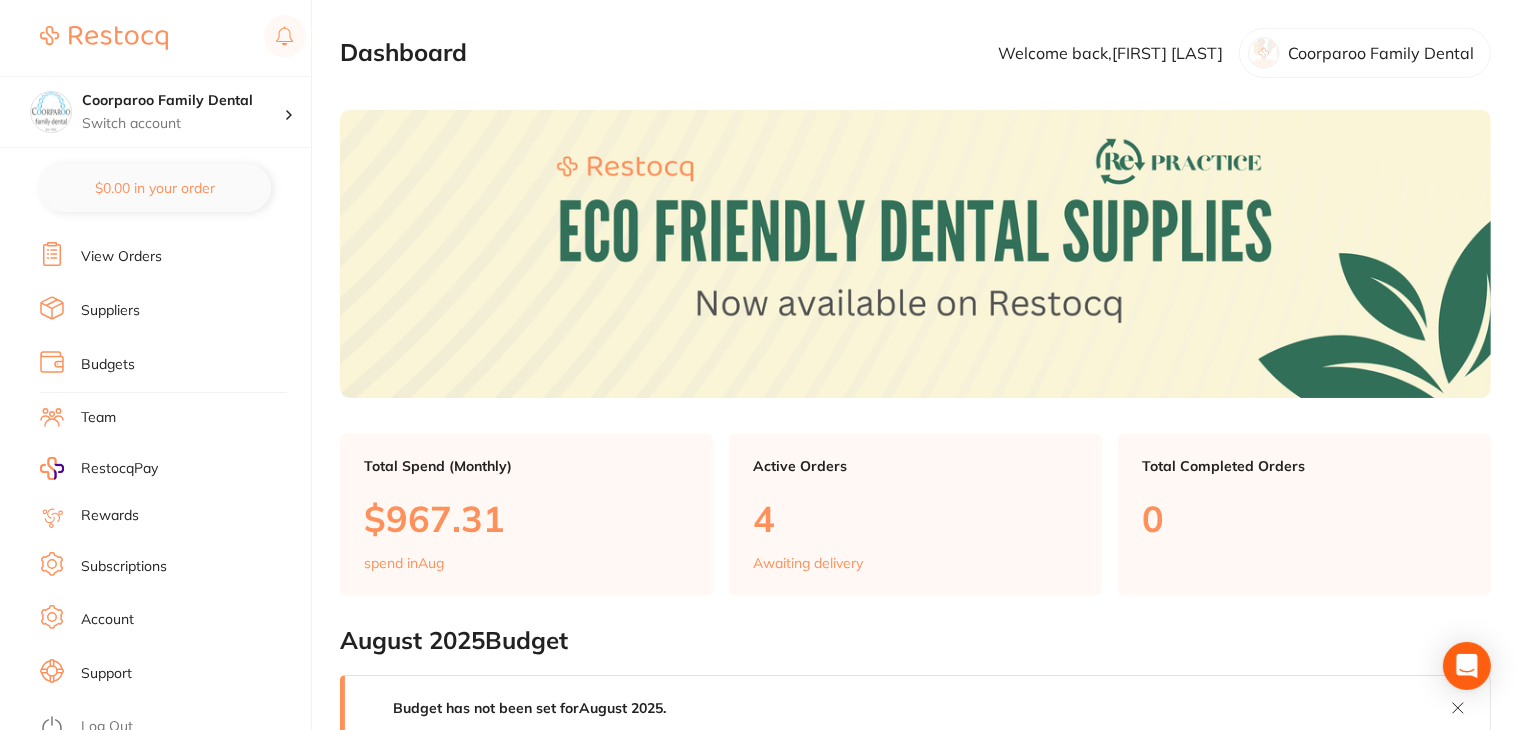 click on "Subscriptions" at bounding box center [124, 567] 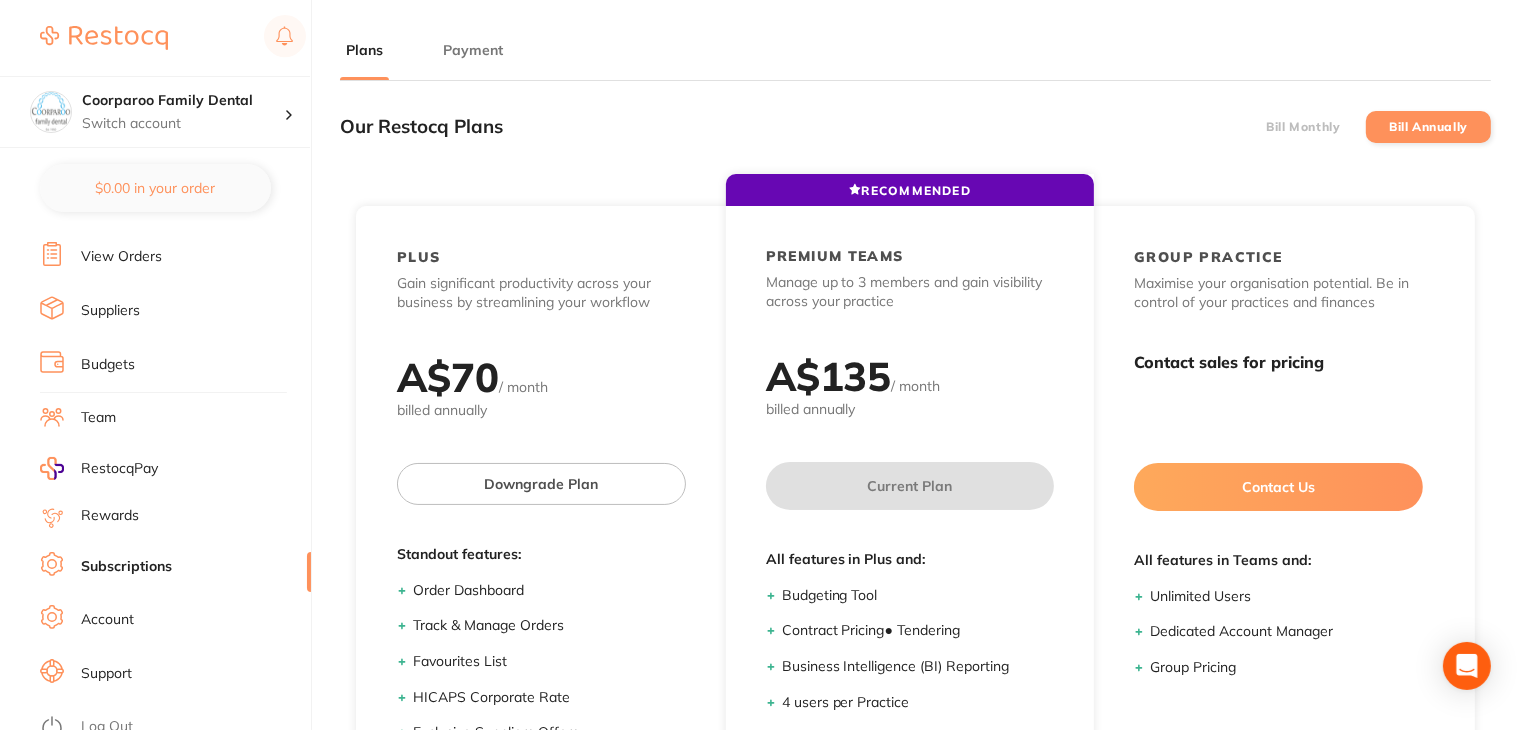 click on "Payment" at bounding box center [473, 50] 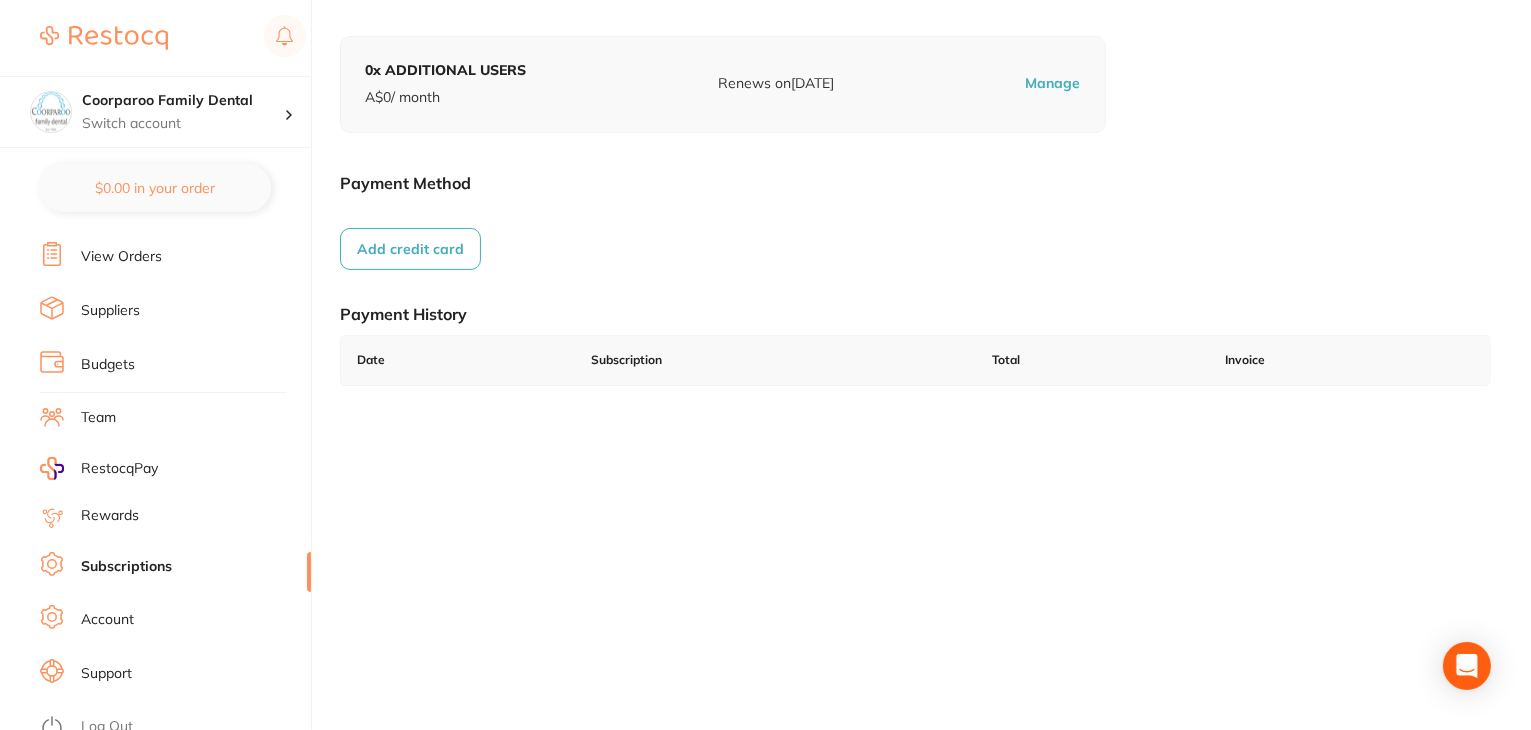 scroll, scrollTop: 276, scrollLeft: 0, axis: vertical 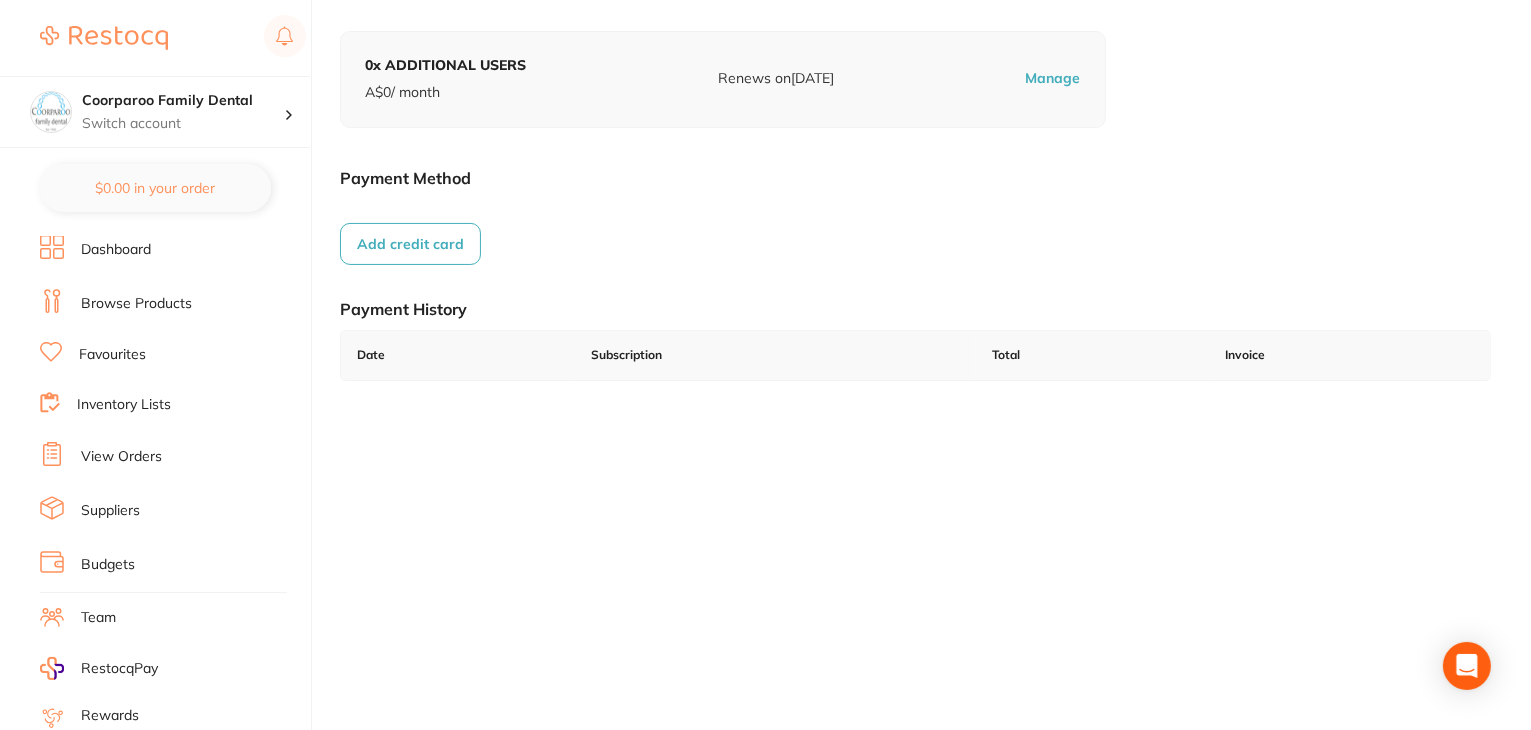 click on "View Orders" at bounding box center (121, 457) 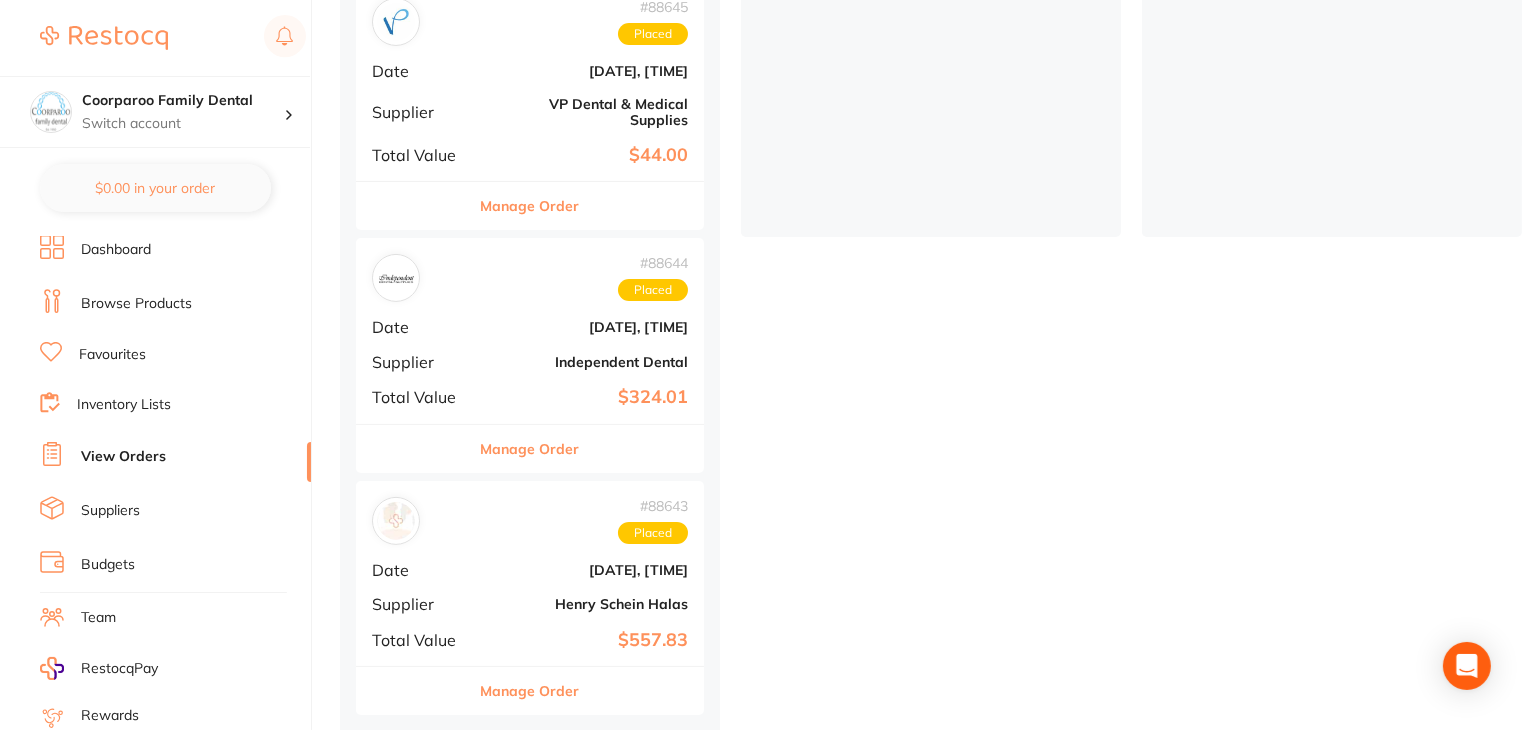 scroll, scrollTop: 544, scrollLeft: 0, axis: vertical 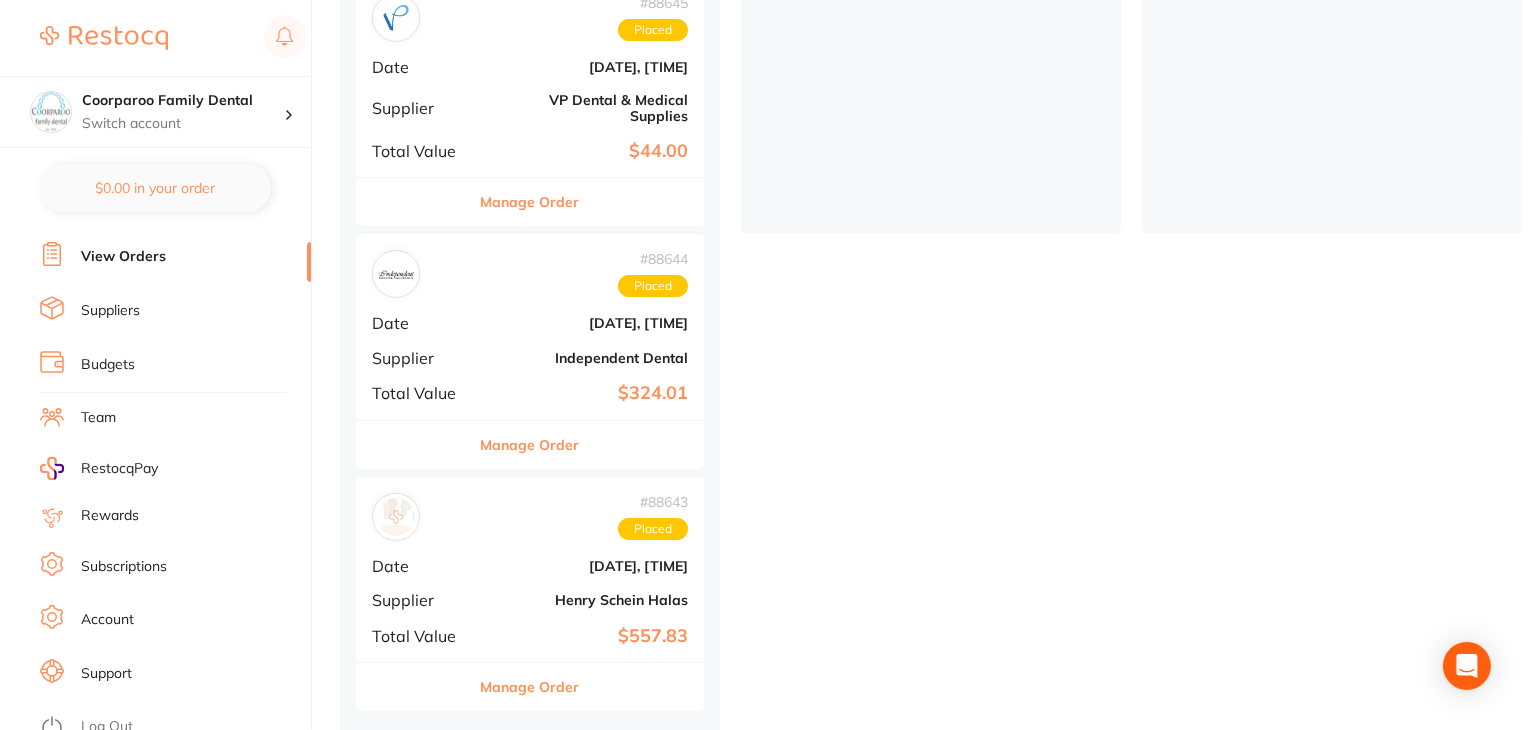 click on "Log Out" at bounding box center [107, 727] 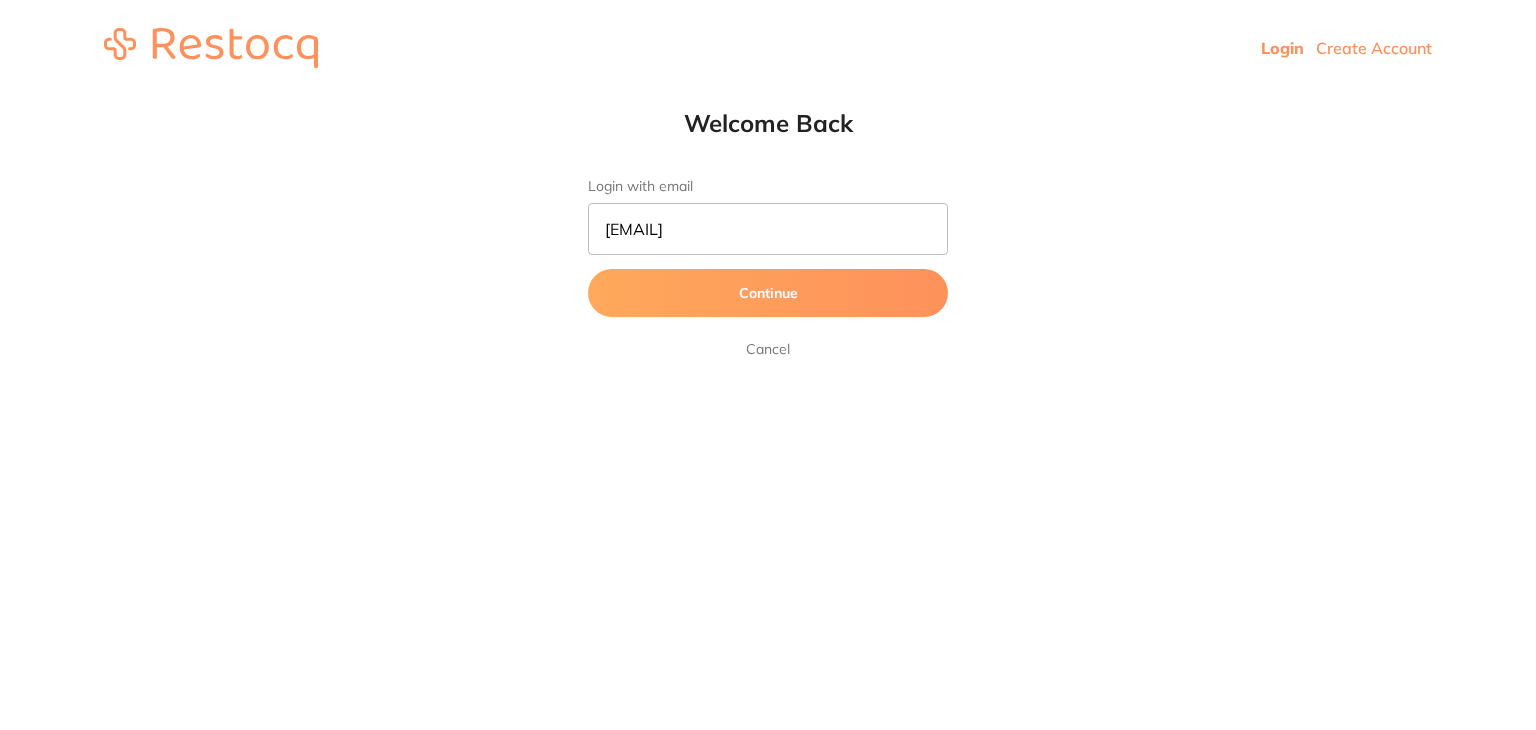 scroll, scrollTop: 0, scrollLeft: 0, axis: both 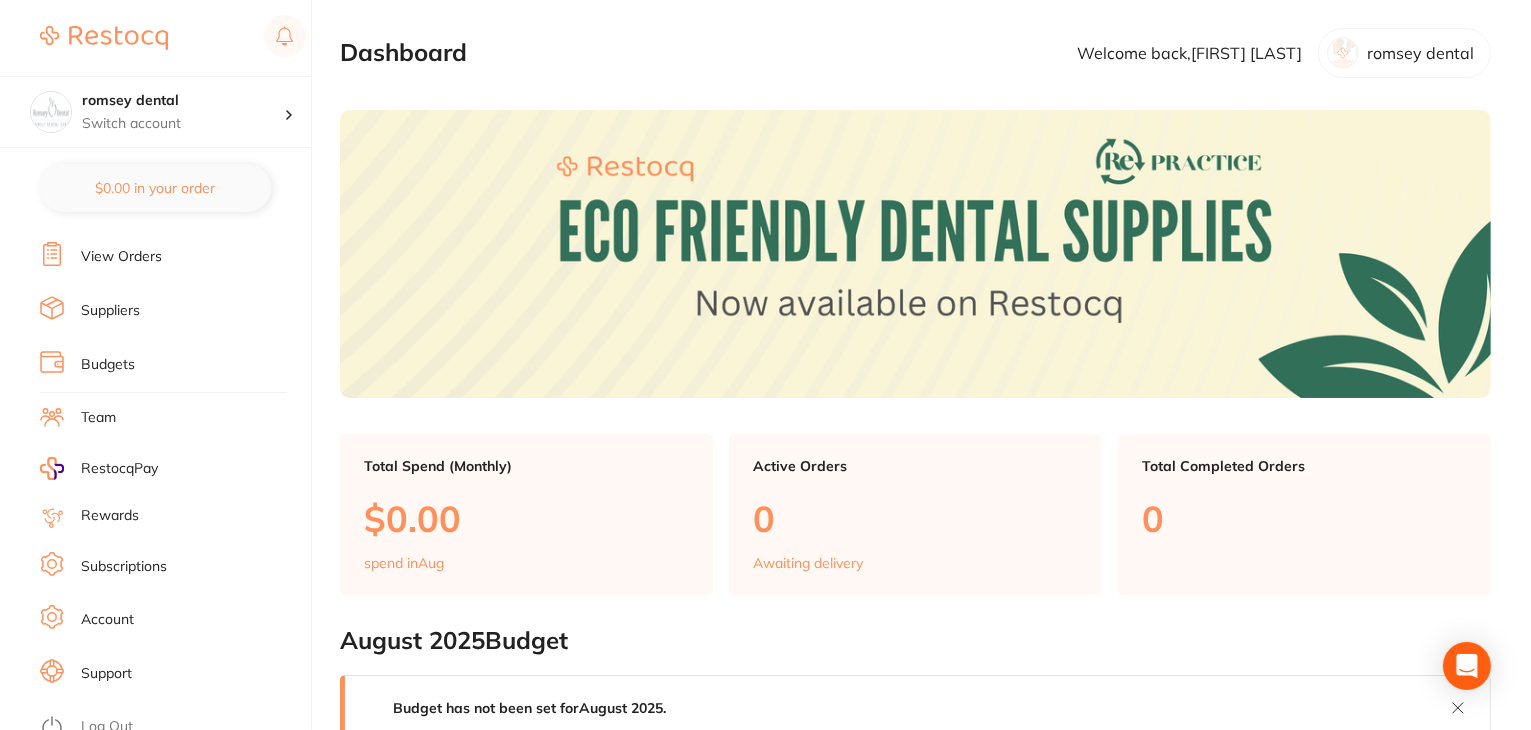 click on "Subscriptions" at bounding box center [124, 567] 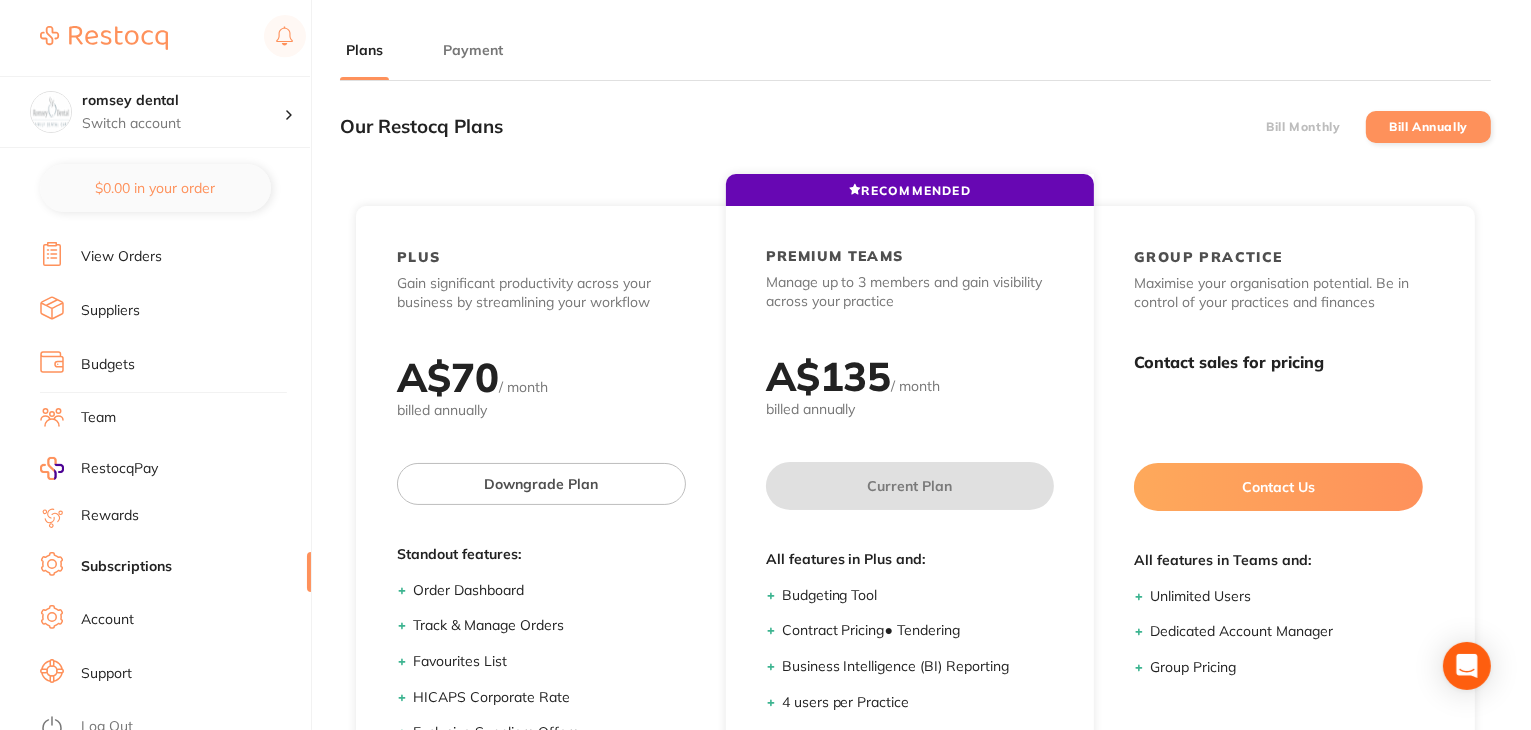 drag, startPoint x: 464, startPoint y: 49, endPoint x: 453, endPoint y: 52, distance: 11.401754 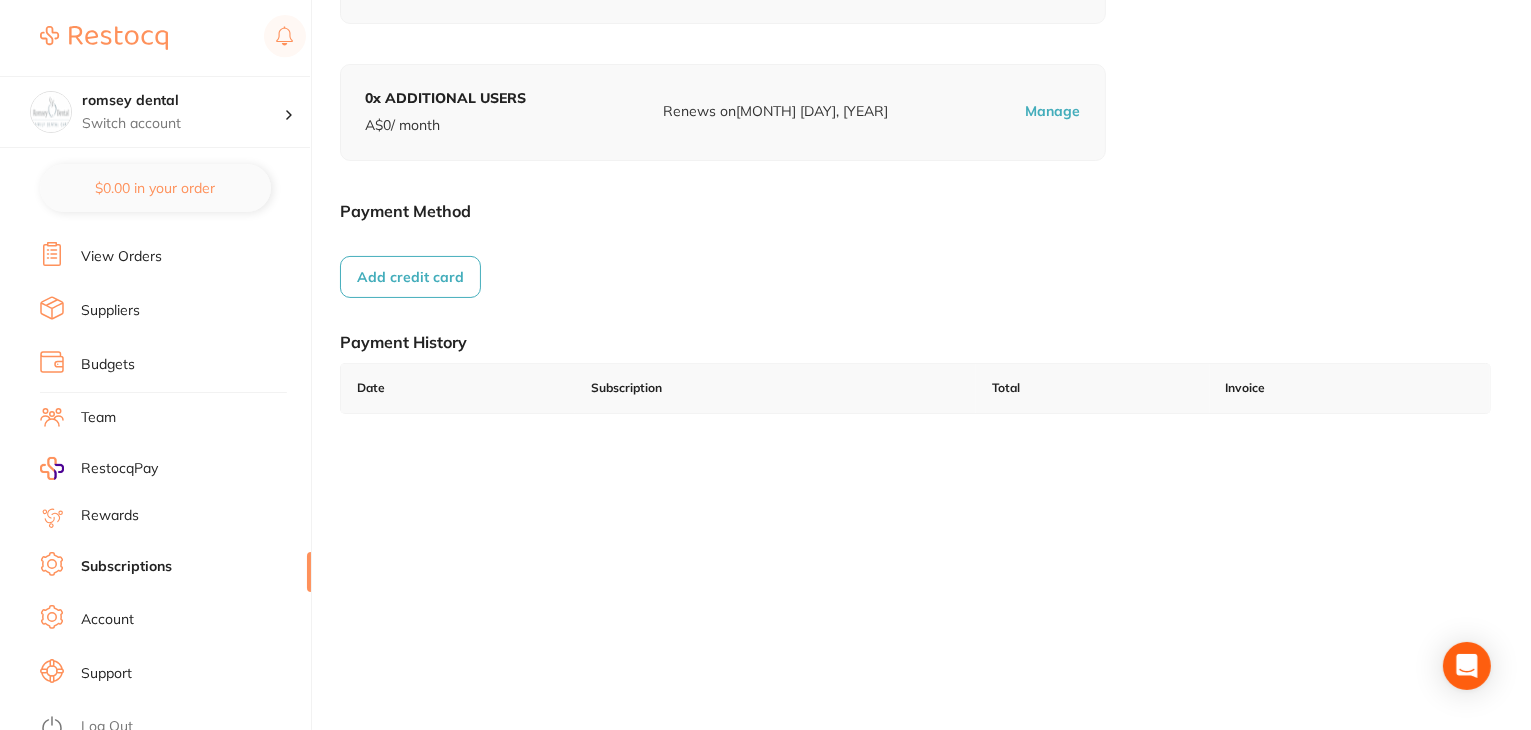 scroll, scrollTop: 276, scrollLeft: 0, axis: vertical 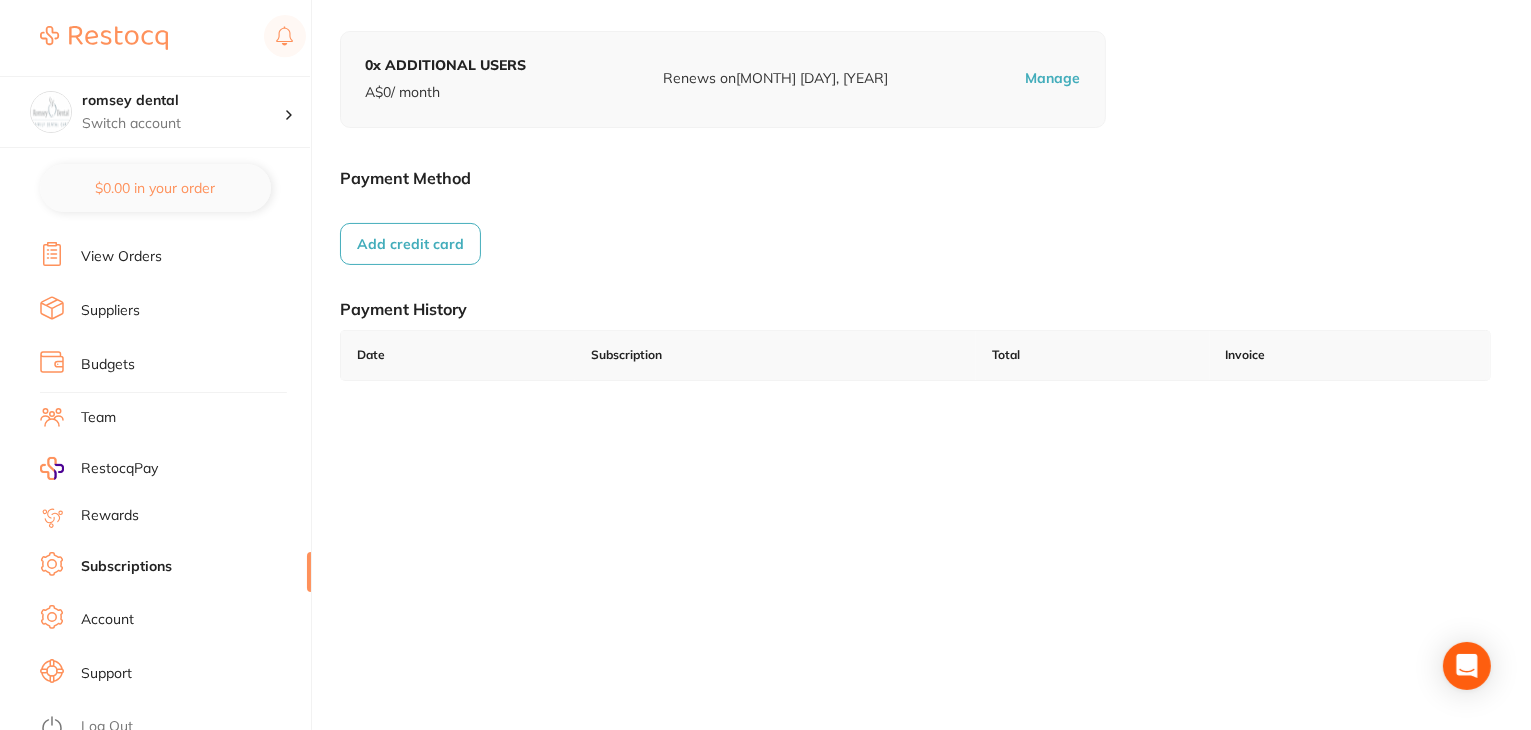 click on "Log Out" at bounding box center (107, 727) 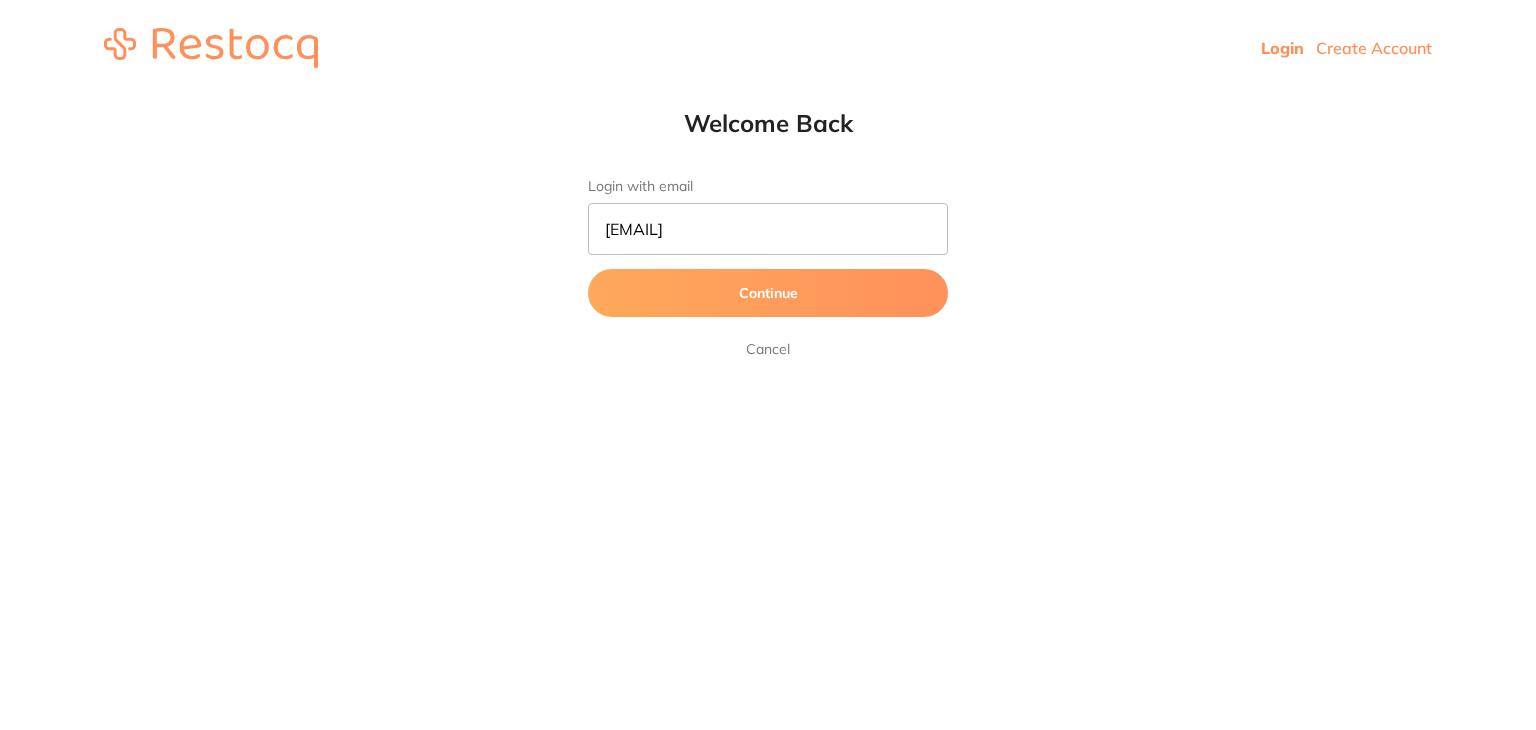 scroll, scrollTop: 0, scrollLeft: 0, axis: both 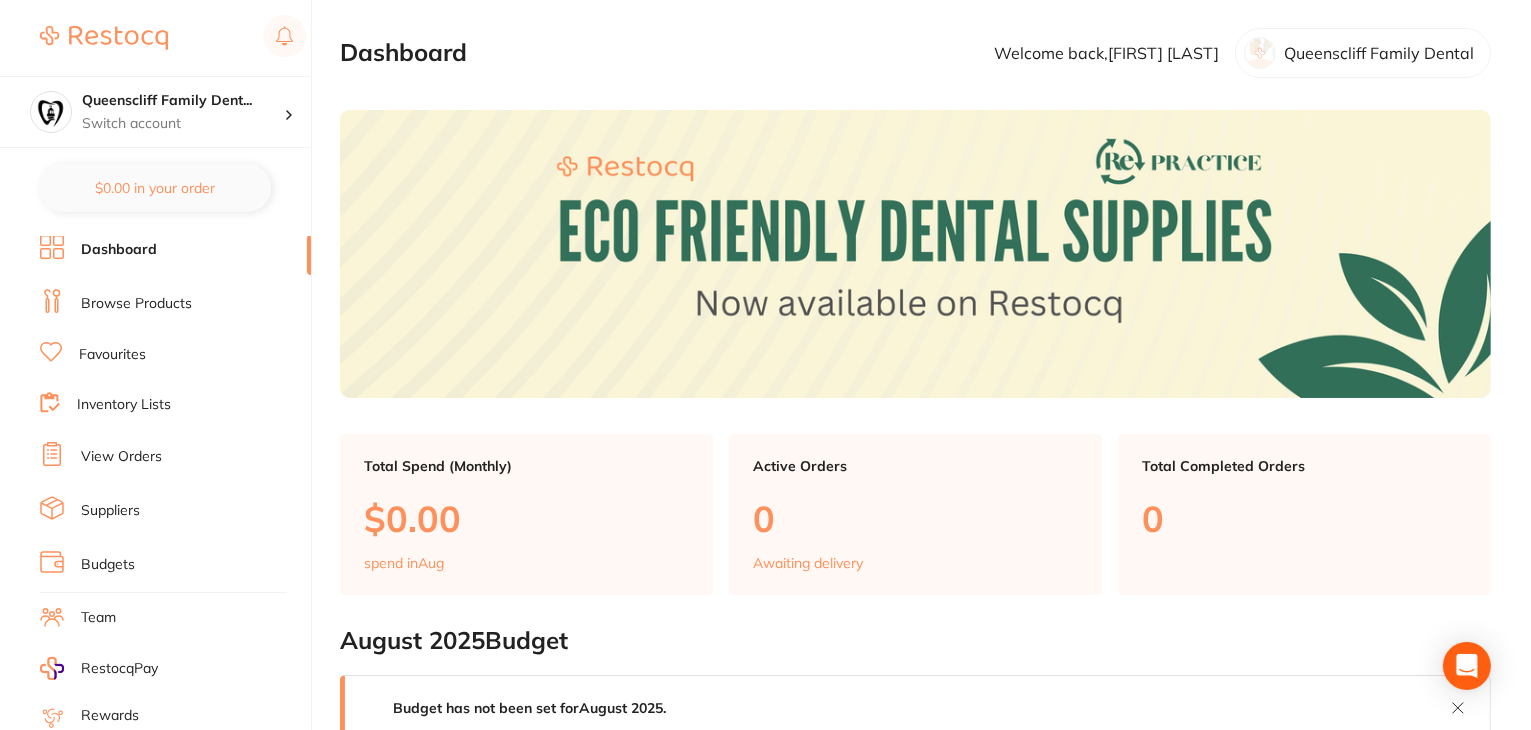 click on "View Orders" at bounding box center [121, 457] 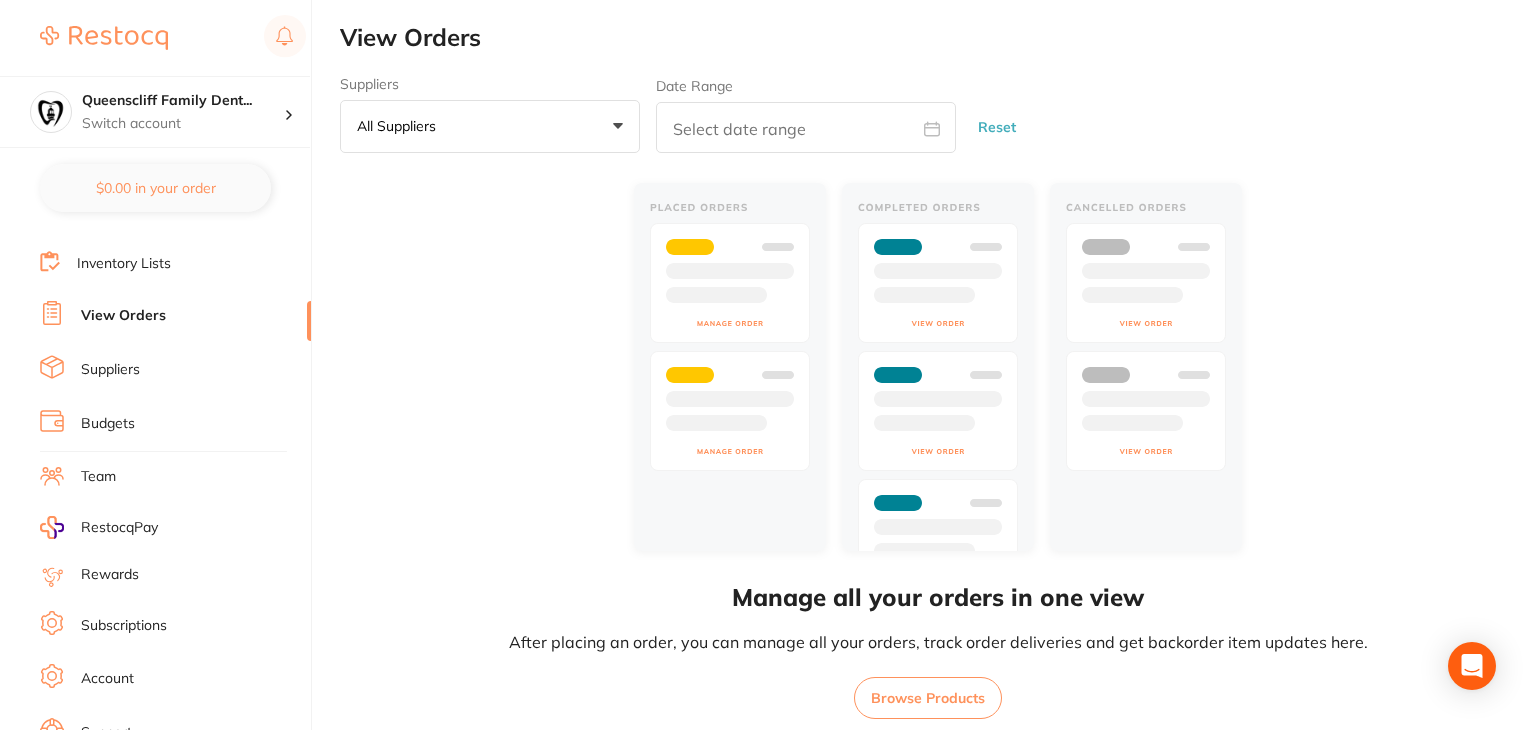 scroll, scrollTop: 201, scrollLeft: 0, axis: vertical 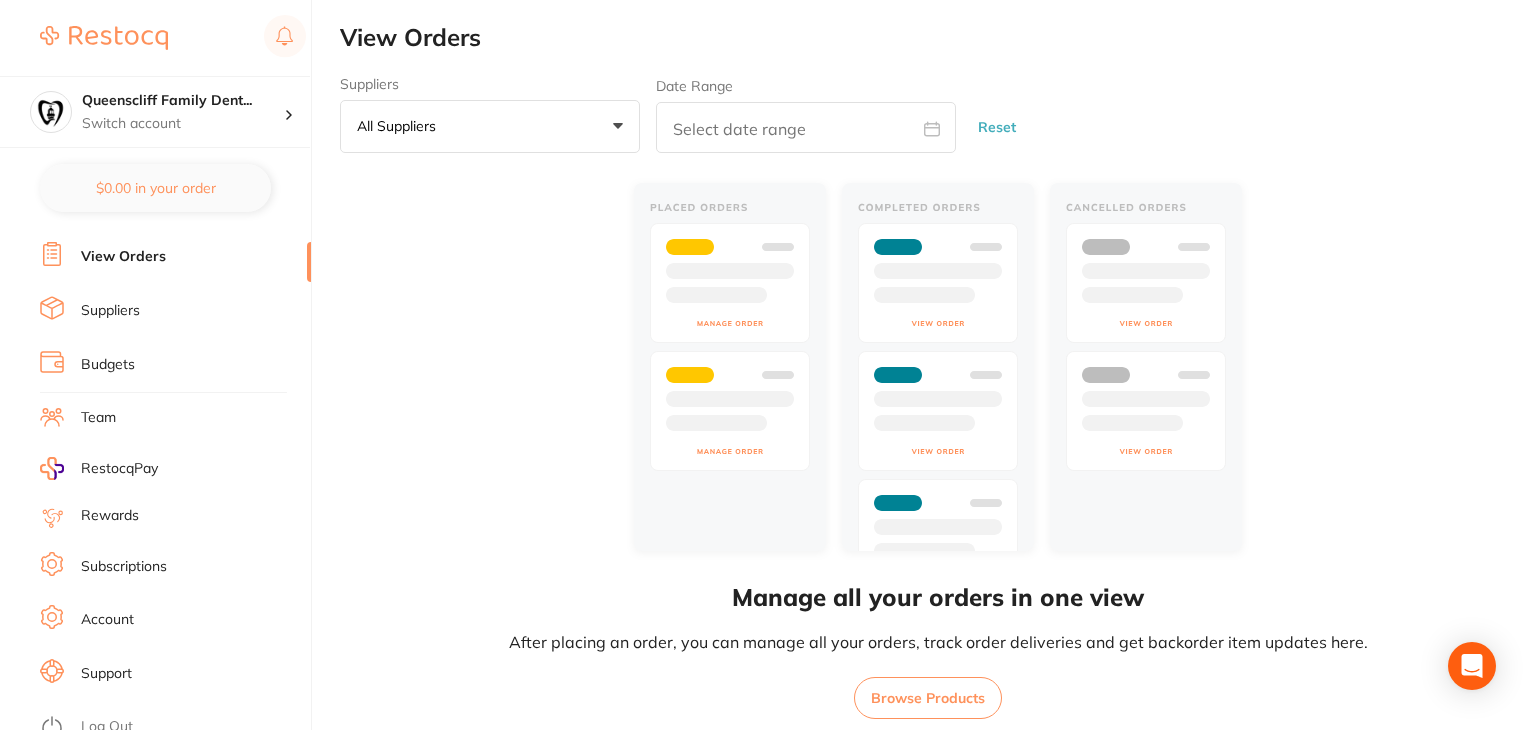 drag, startPoint x: 112, startPoint y: 705, endPoint x: 317, endPoint y: 409, distance: 360.05695 